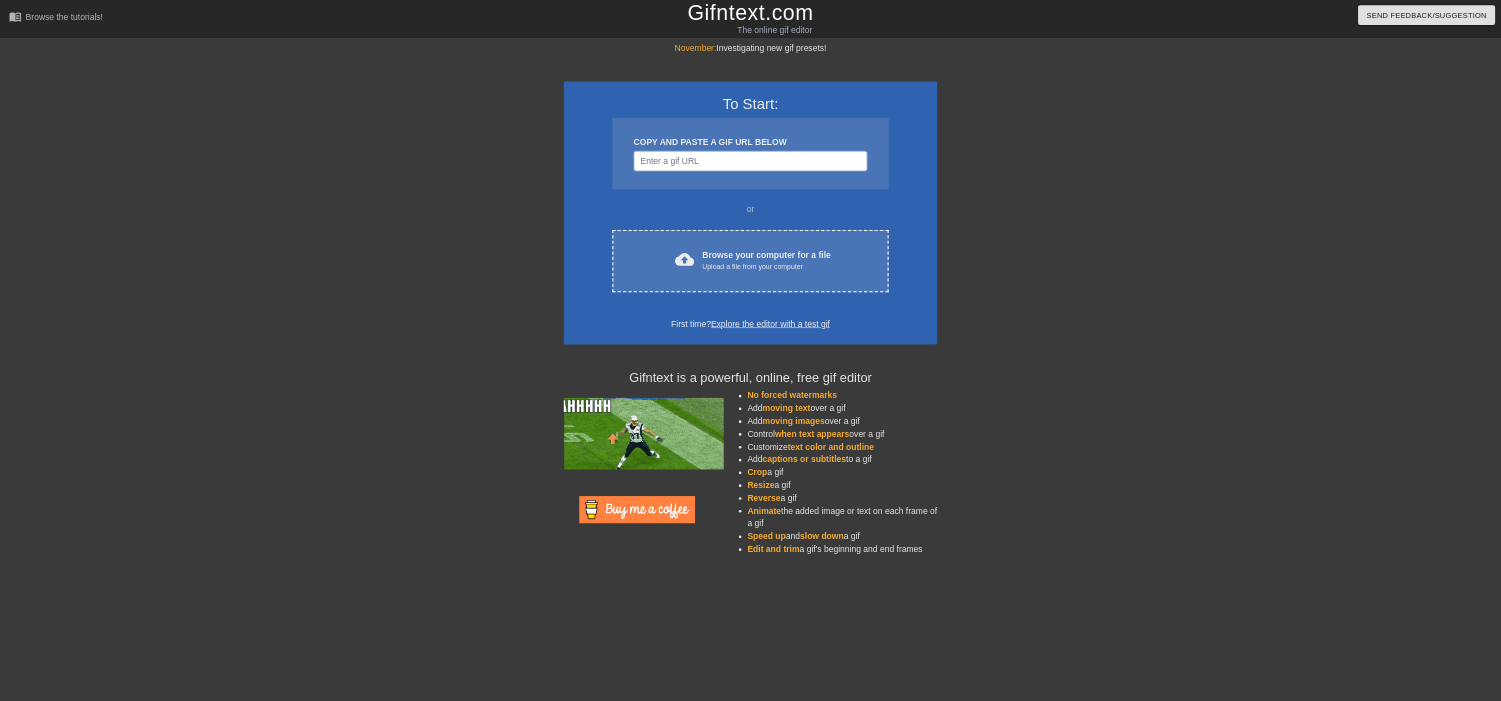 scroll, scrollTop: 0, scrollLeft: 0, axis: both 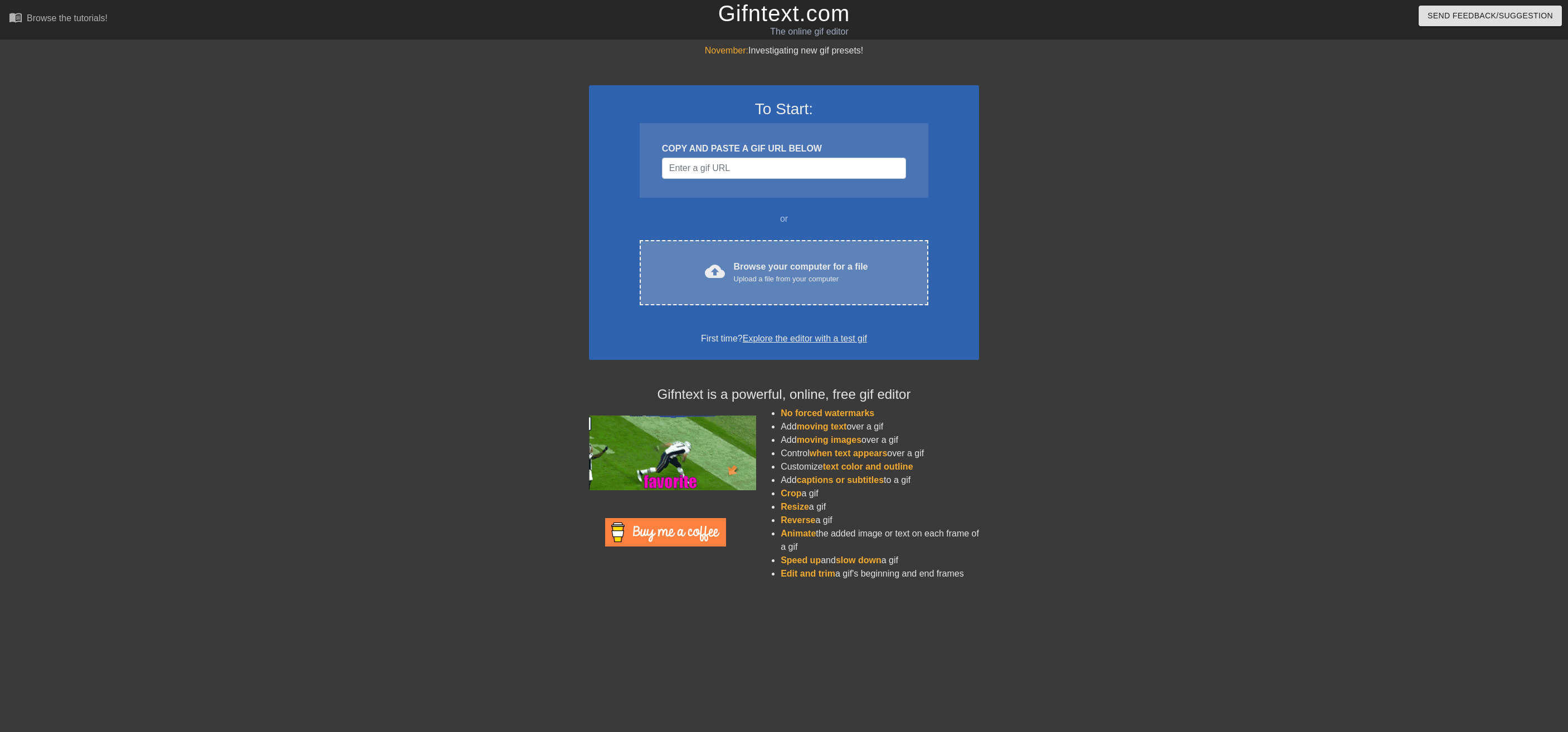 click on "cloud_upload Browse your computer for a file Upload a file from your computer Choose files" at bounding box center [784, 272] 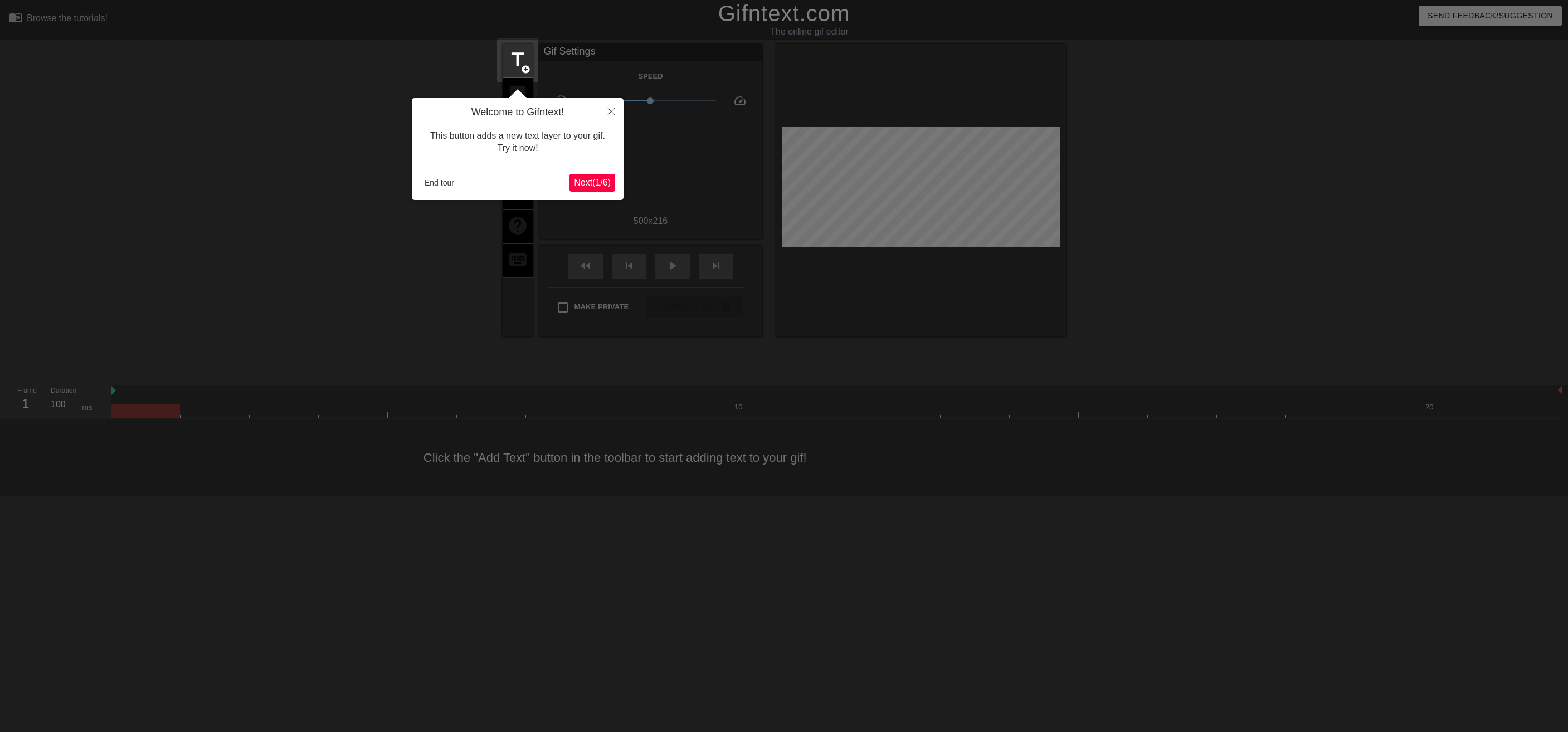 click on "End tour" at bounding box center (439, 183) 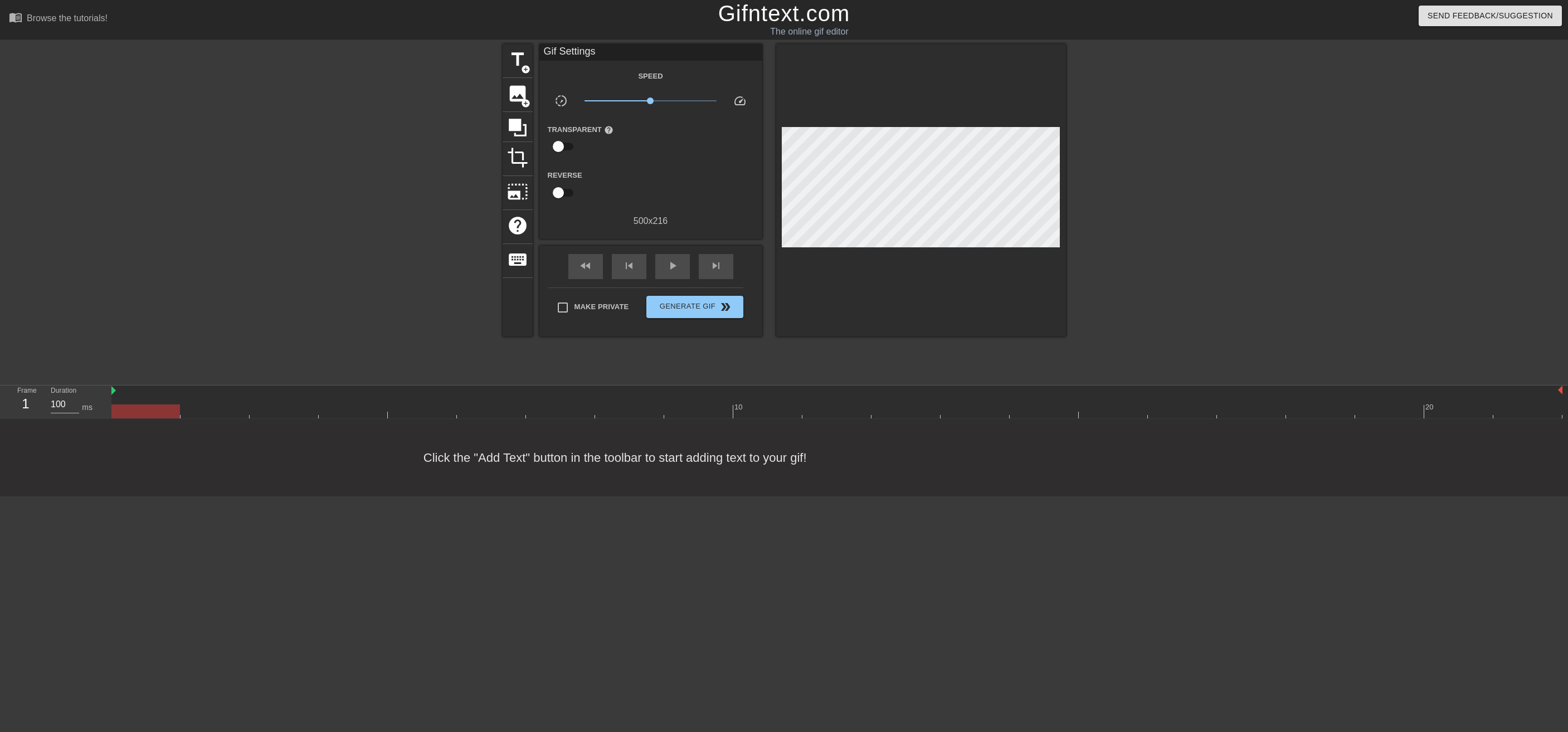 click on "title add_circle image add_circle crop photo_size_select_large help keyboard Gif Settings Speed slow_motion_video x1.00 speed Transparent help Reverse 500  x  216 fast_rewind skip_previous play_arrow skip_next Make Private Generate Gif double_arrow" at bounding box center [784, 211] 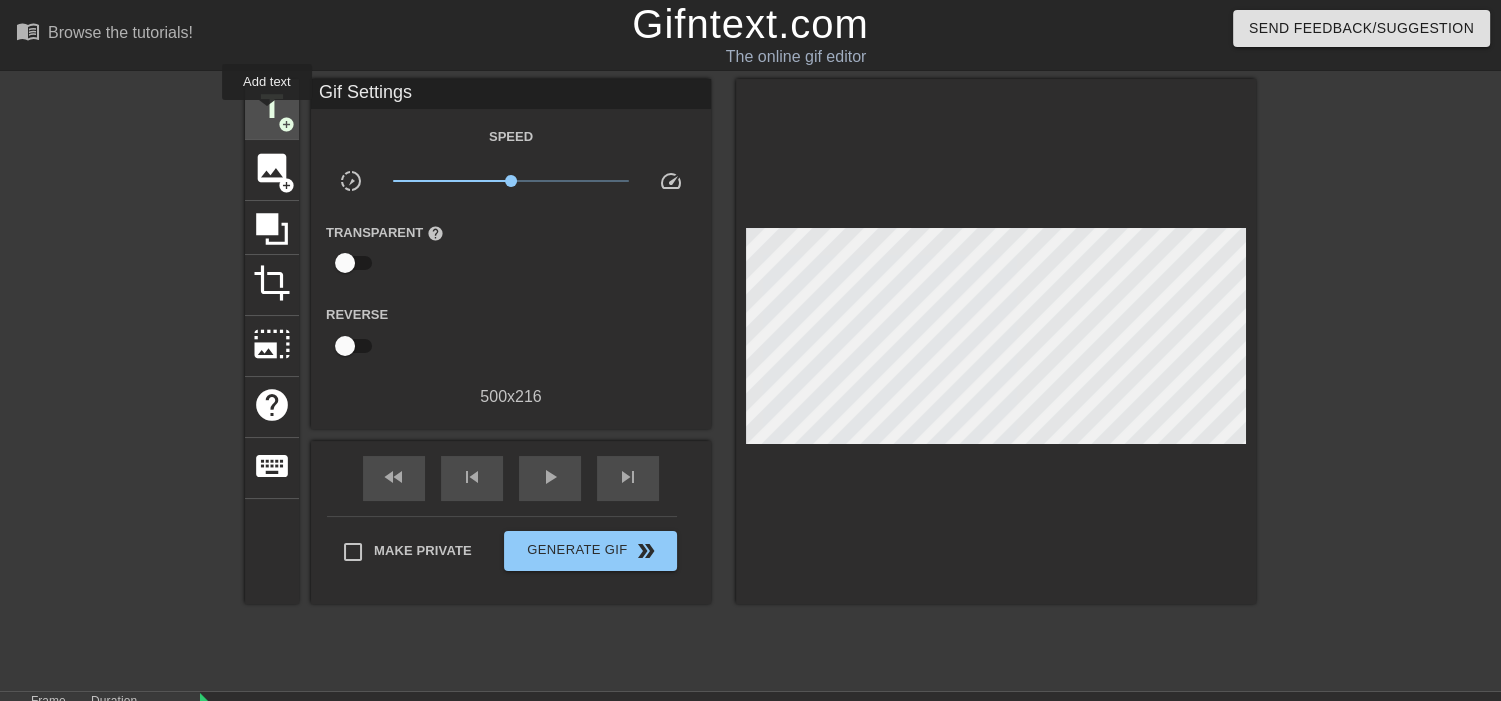 click on "title" at bounding box center (272, 107) 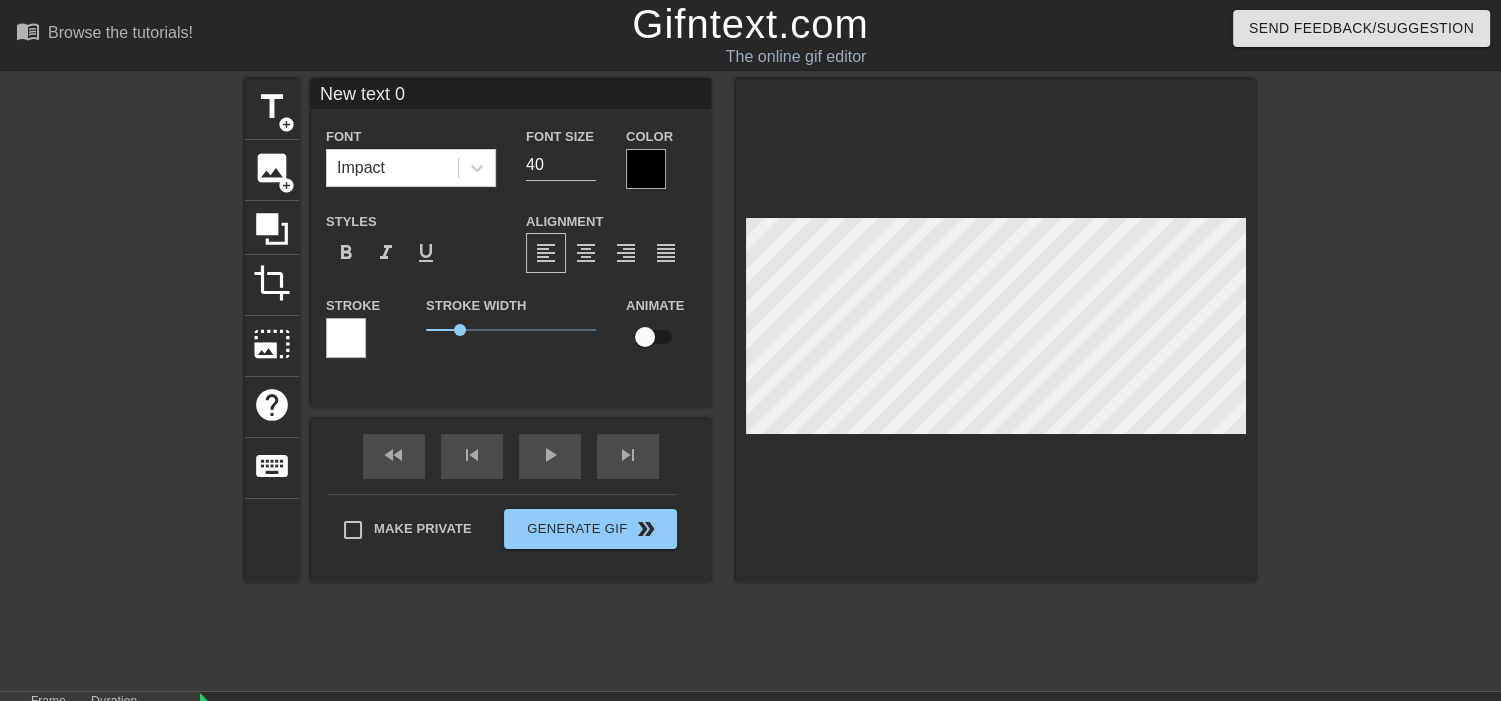 click at bounding box center [646, 169] 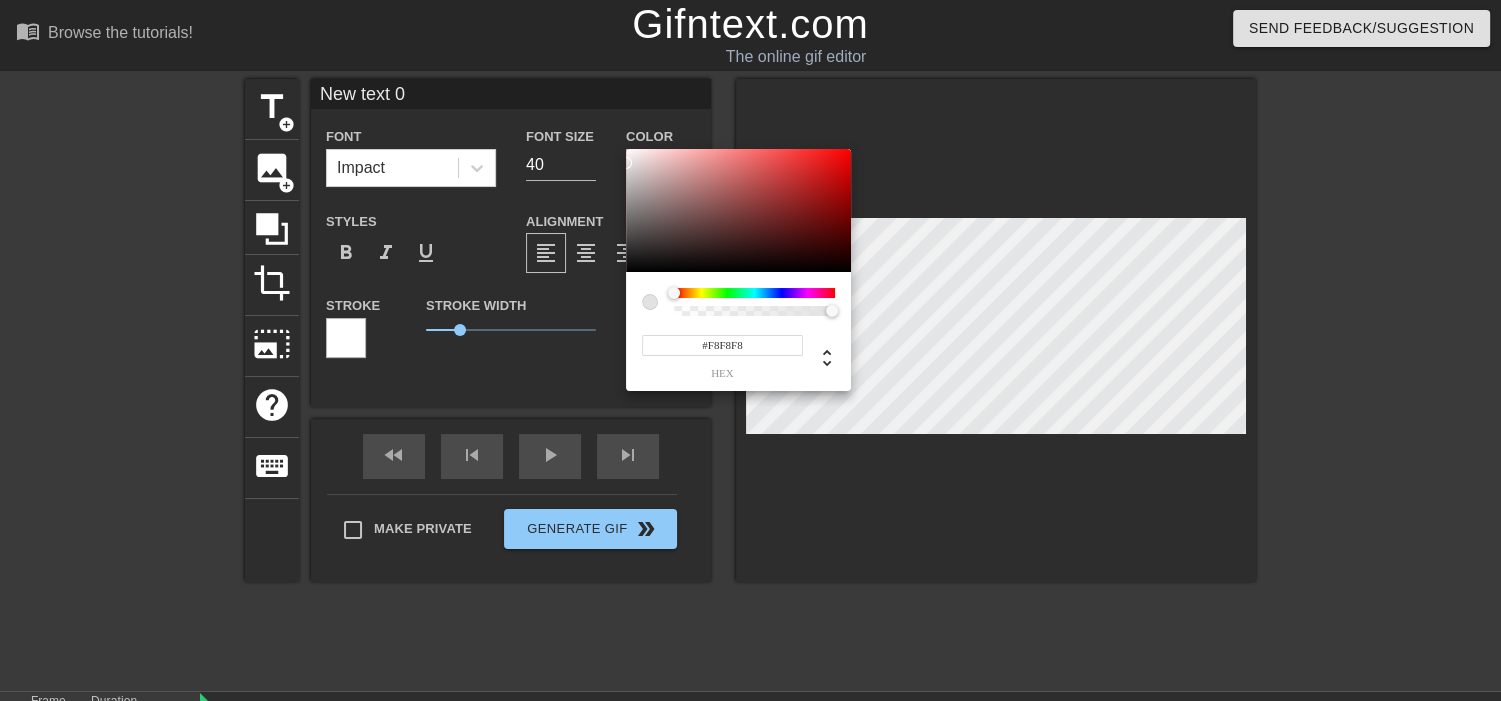type on "#FFFFFF" 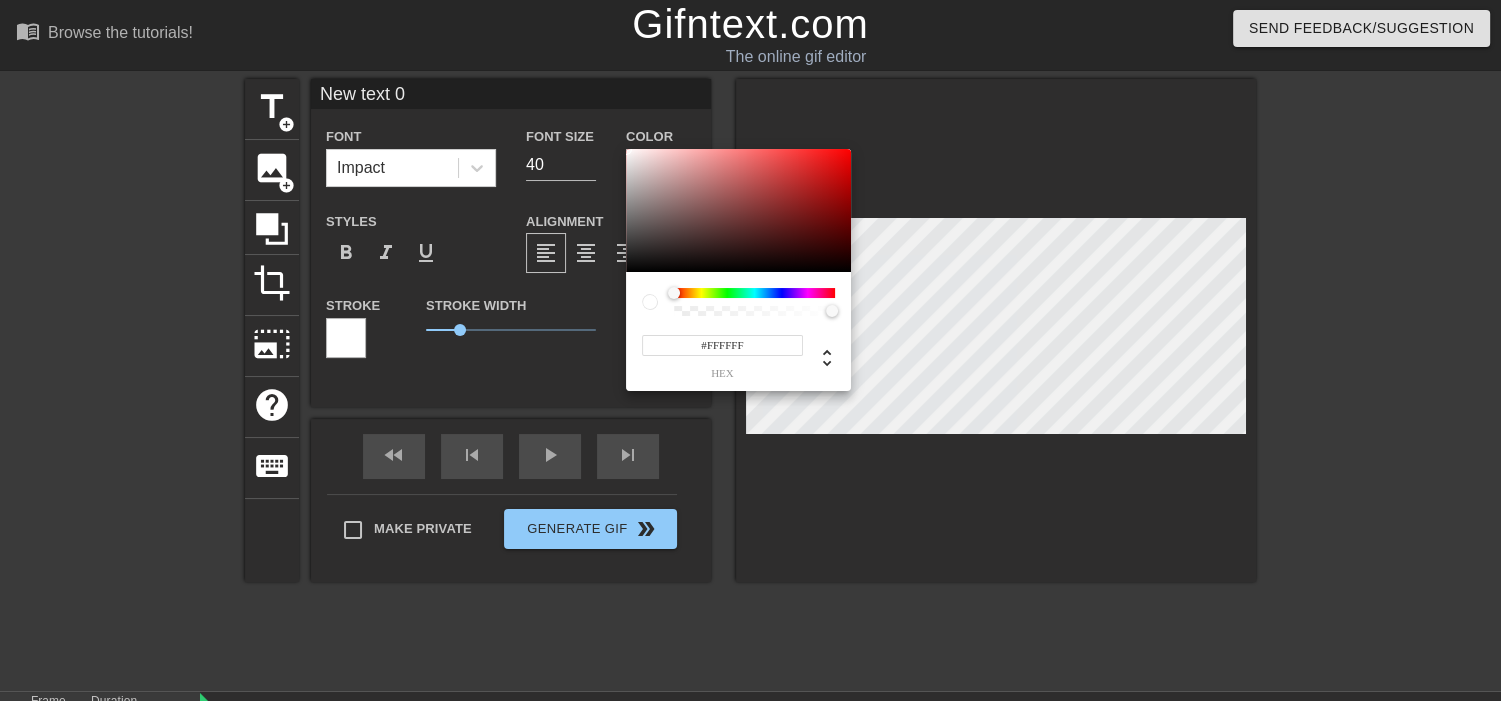 drag, startPoint x: 675, startPoint y: 201, endPoint x: 601, endPoint y: 137, distance: 97.8366 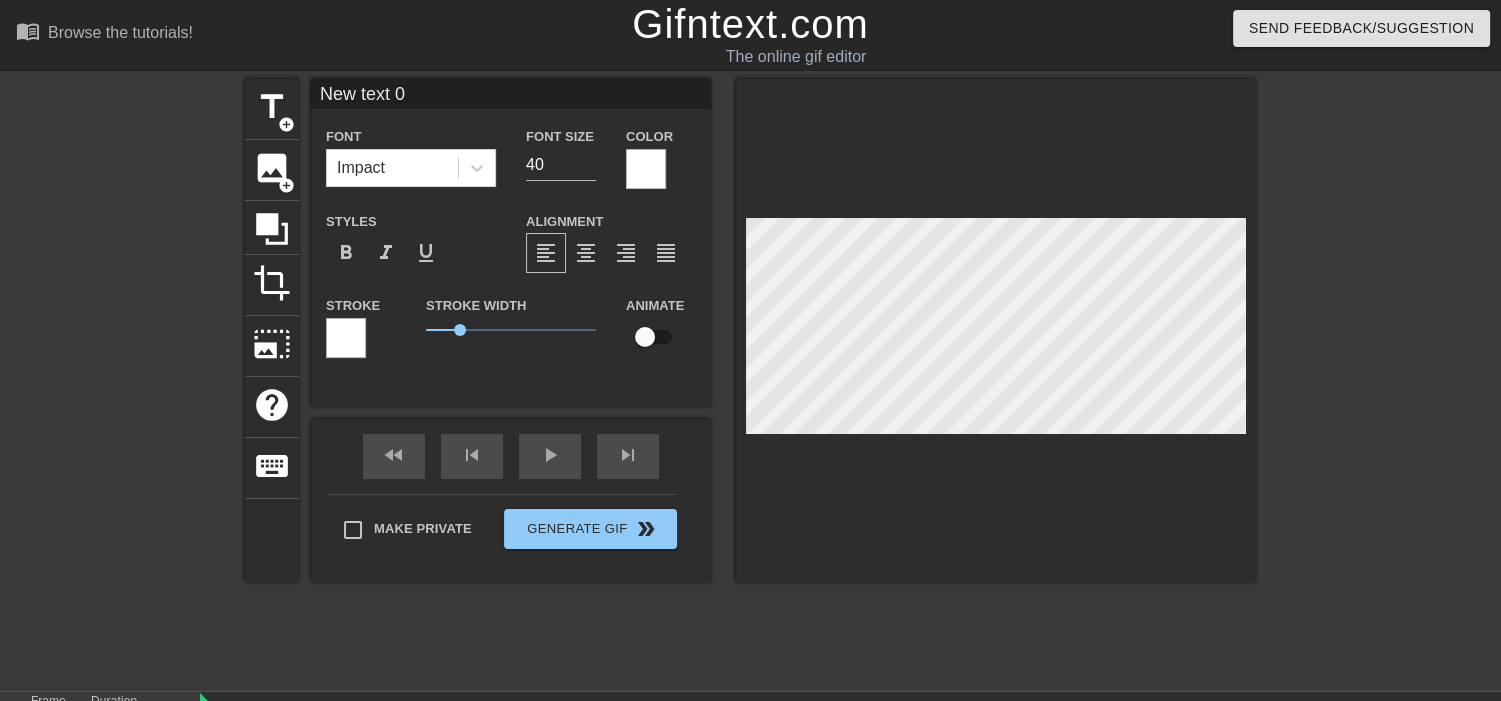 click at bounding box center [346, 338] 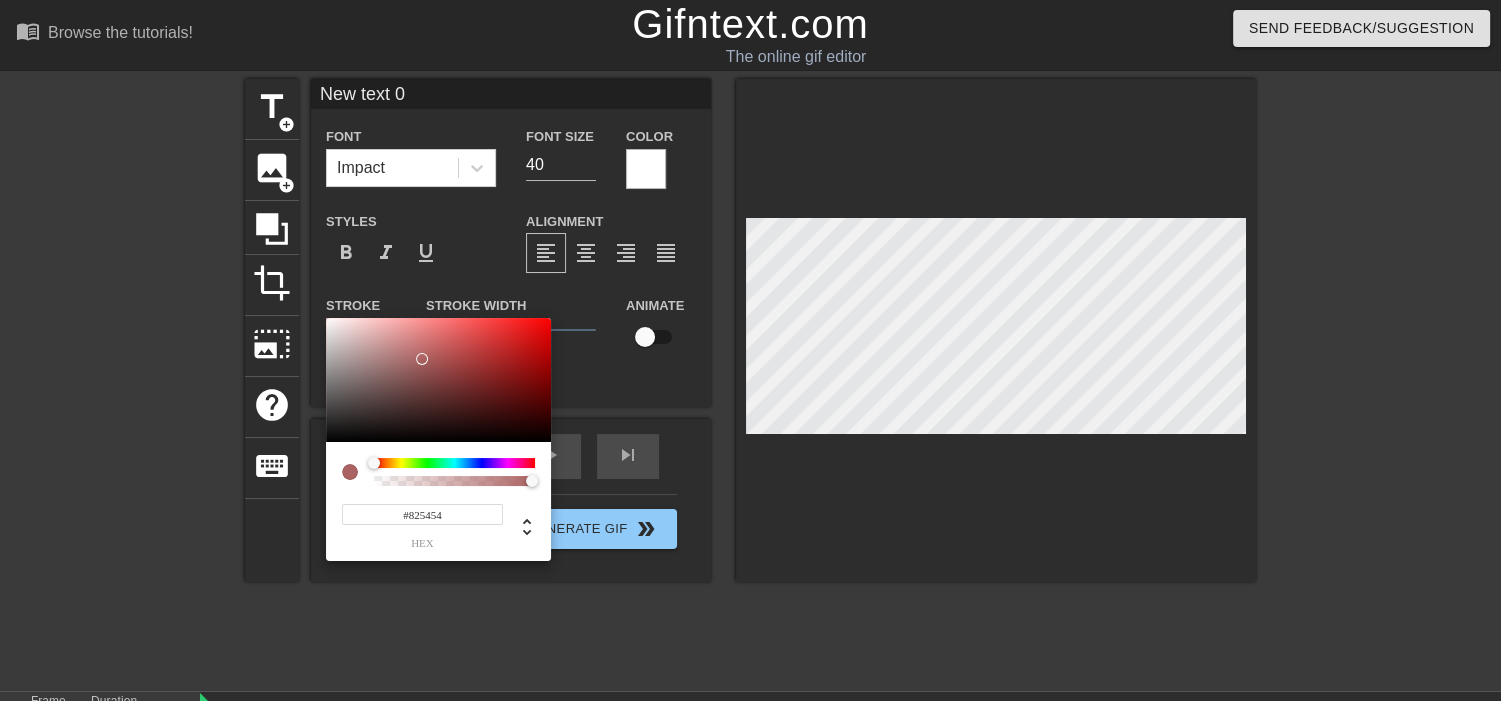type on "#000000" 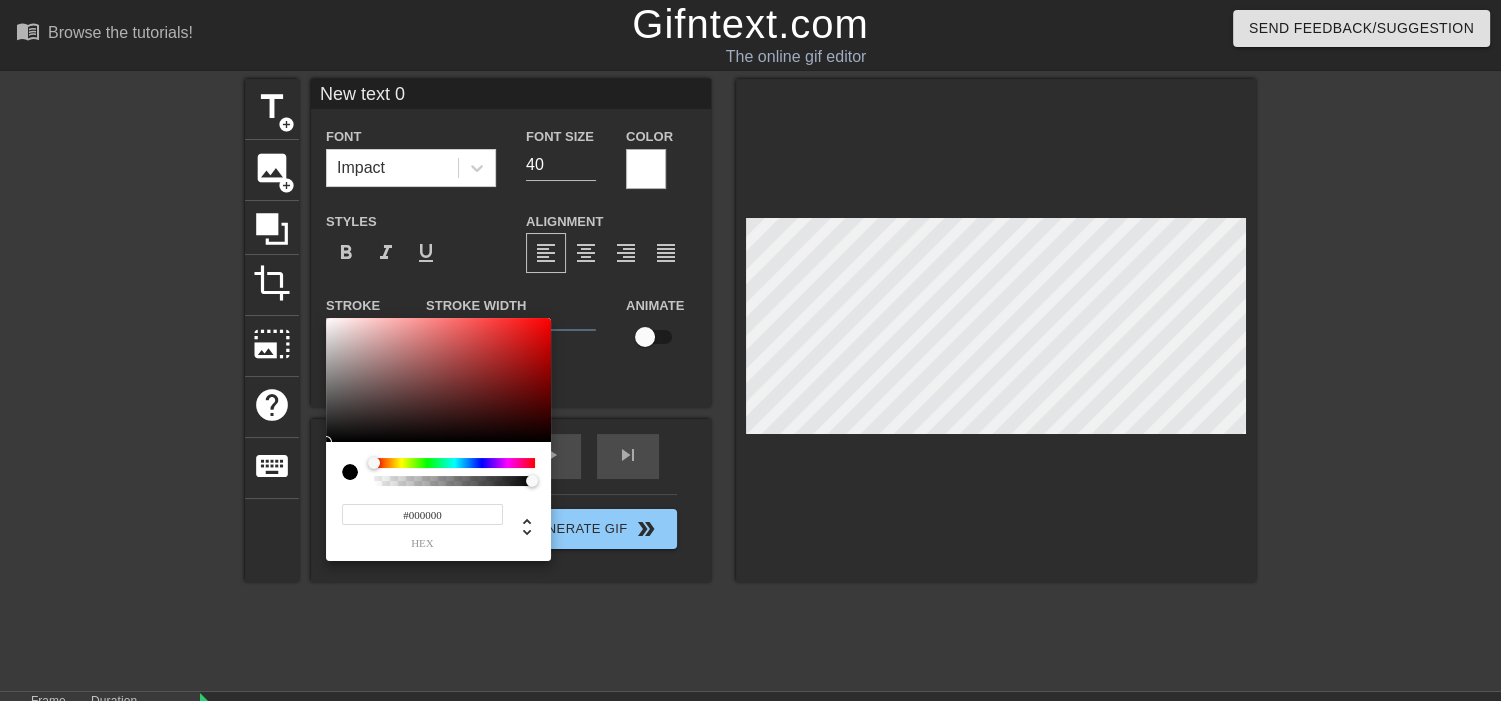 drag, startPoint x: 422, startPoint y: 359, endPoint x: 255, endPoint y: 549, distance: 252.96046 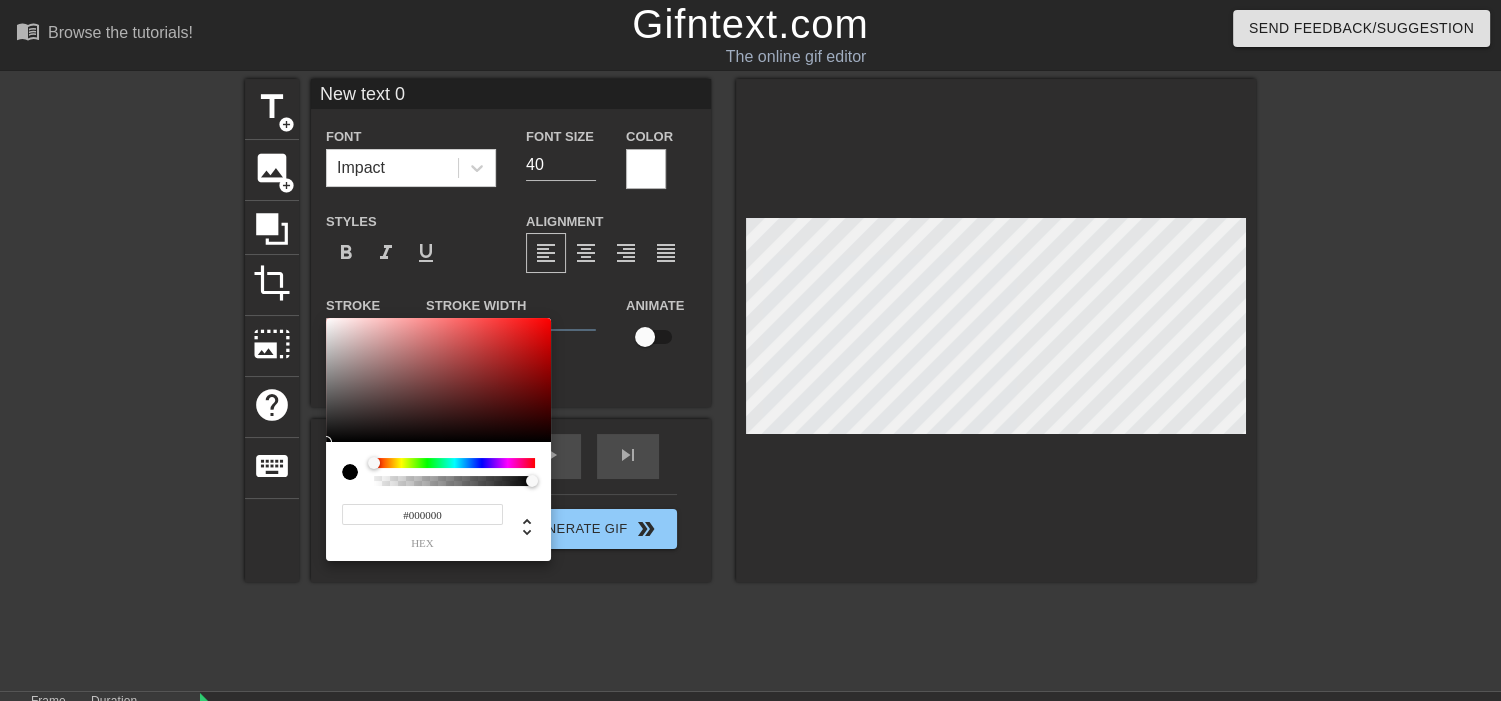 click on "#000000 hex" at bounding box center [750, 350] 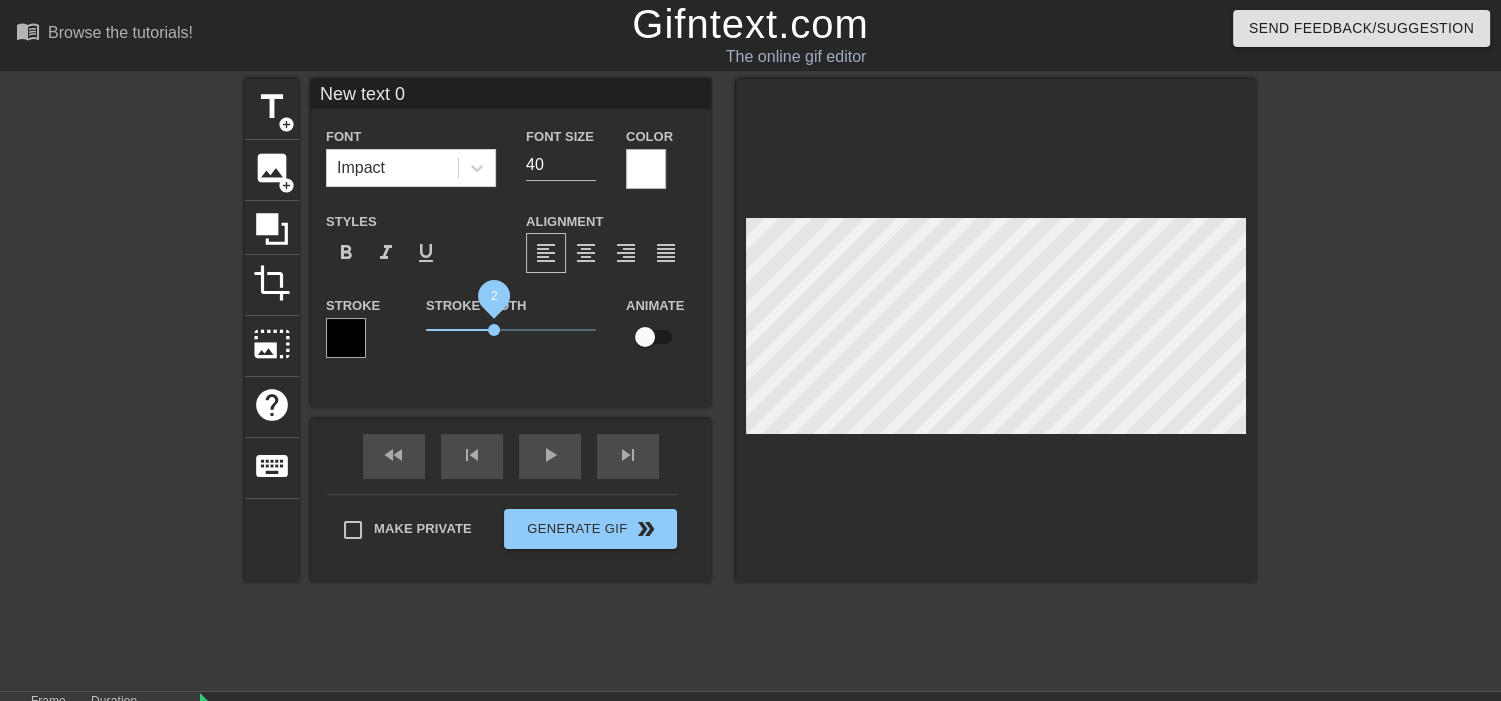 drag, startPoint x: 457, startPoint y: 331, endPoint x: 494, endPoint y: 332, distance: 37.01351 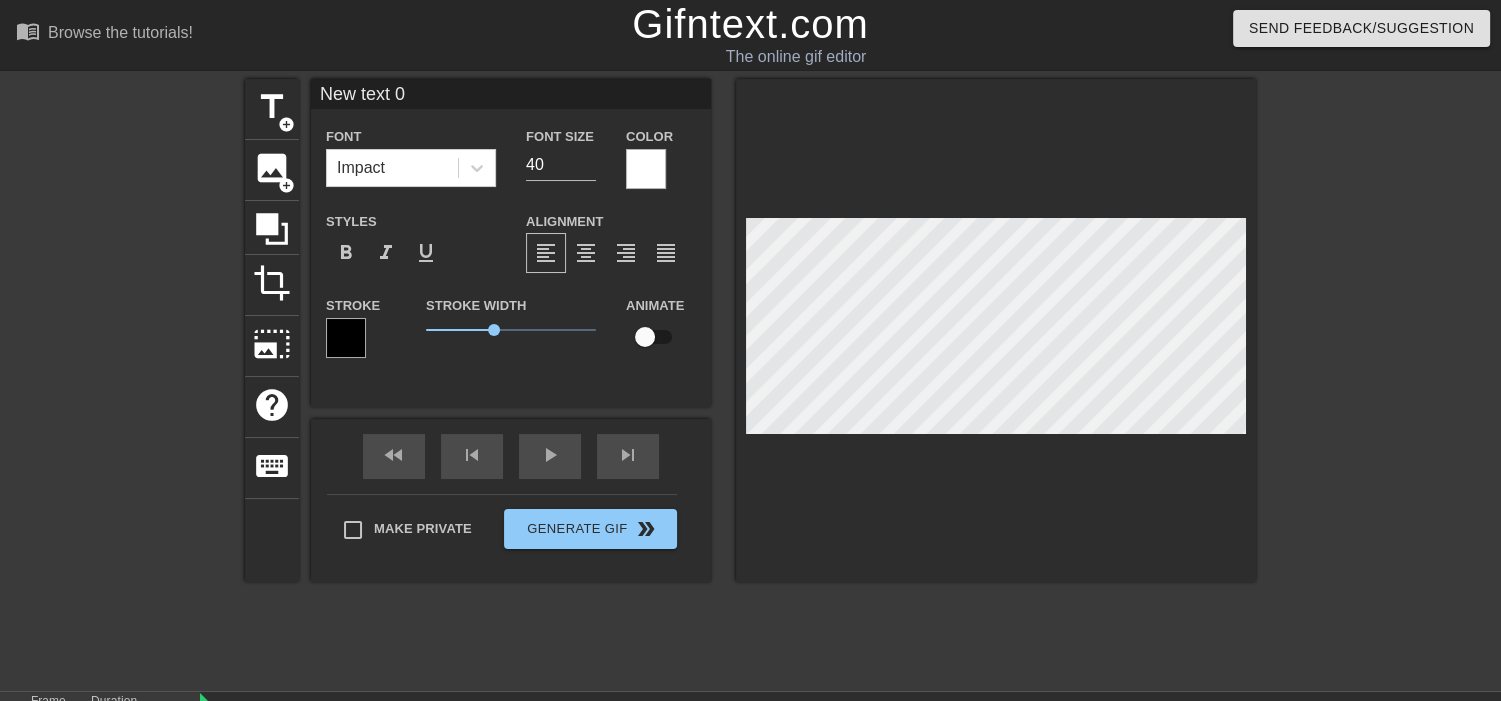 scroll, scrollTop: 0, scrollLeft: 3, axis: horizontal 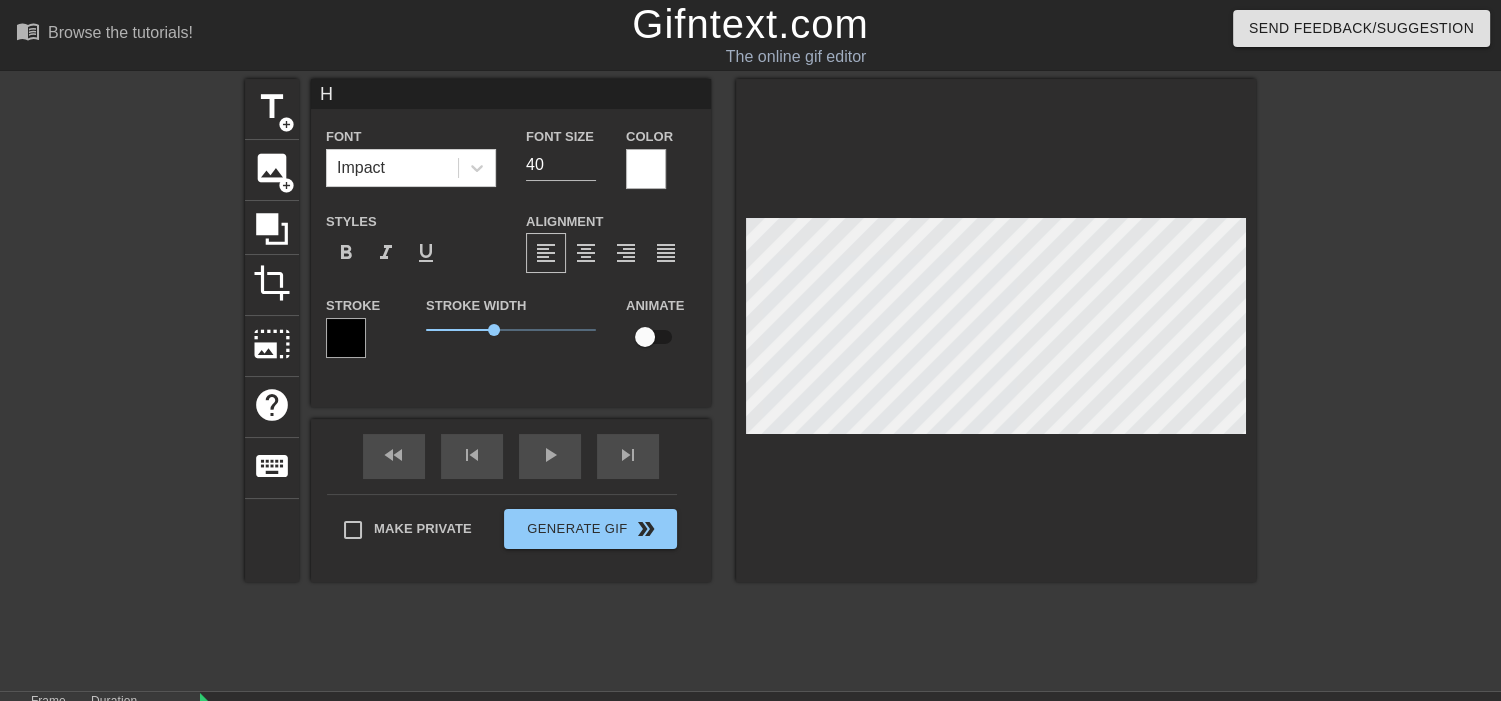 type on "HA" 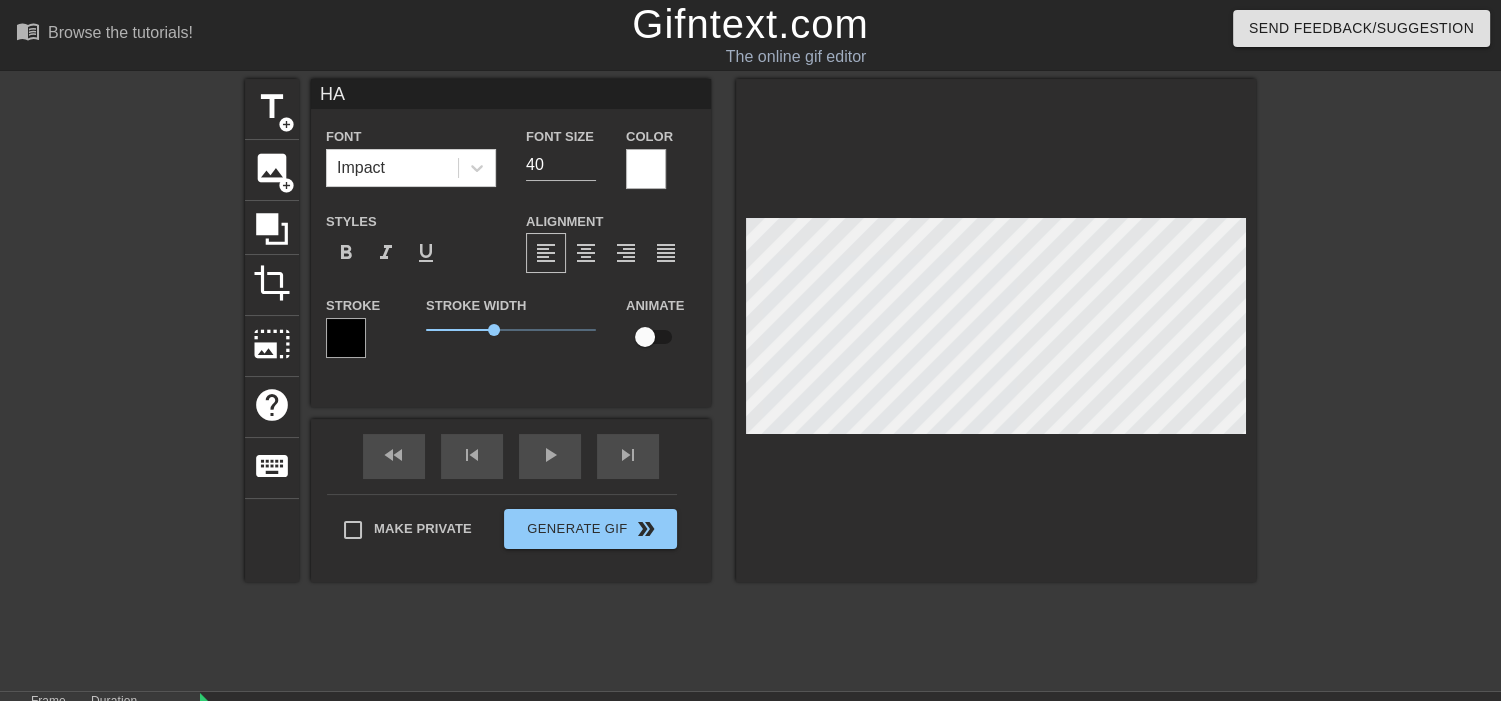 type on "HAP" 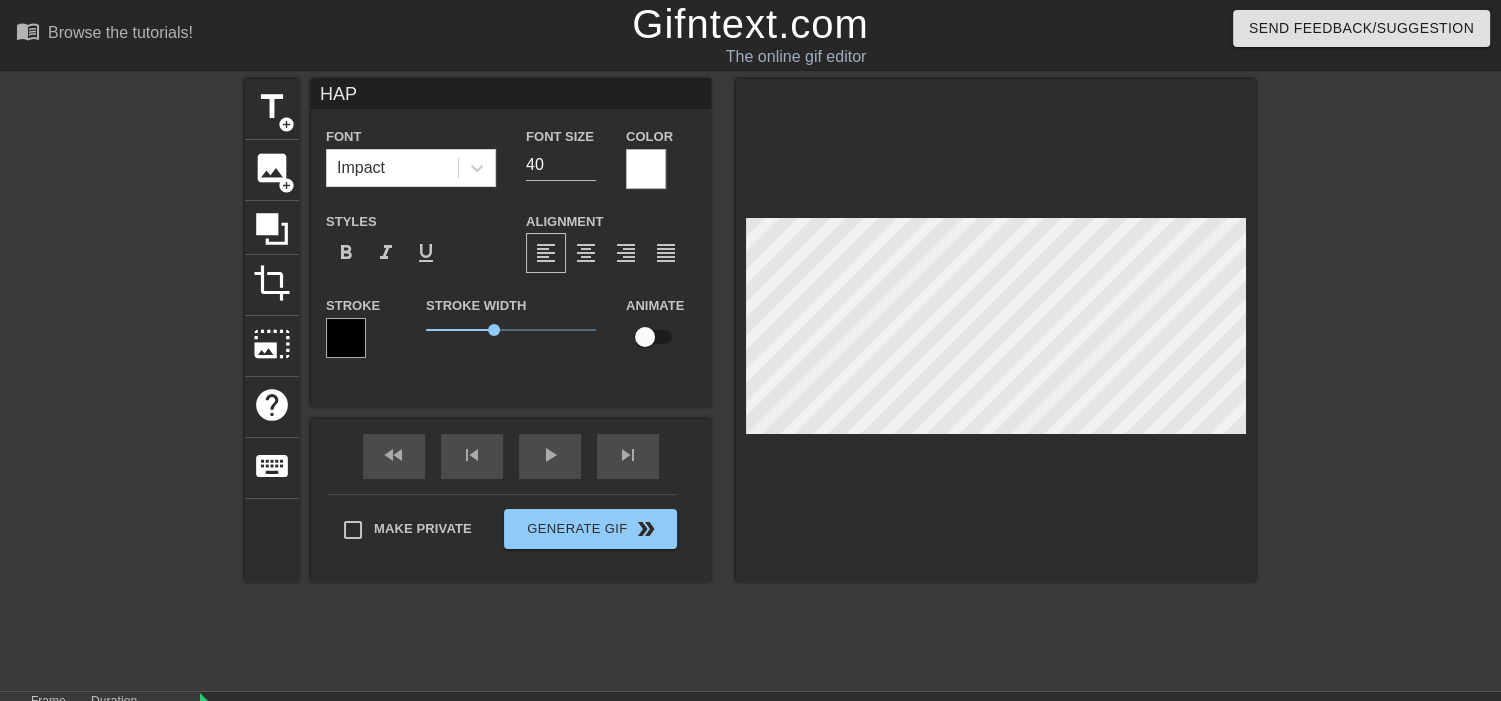 type on "HAPP" 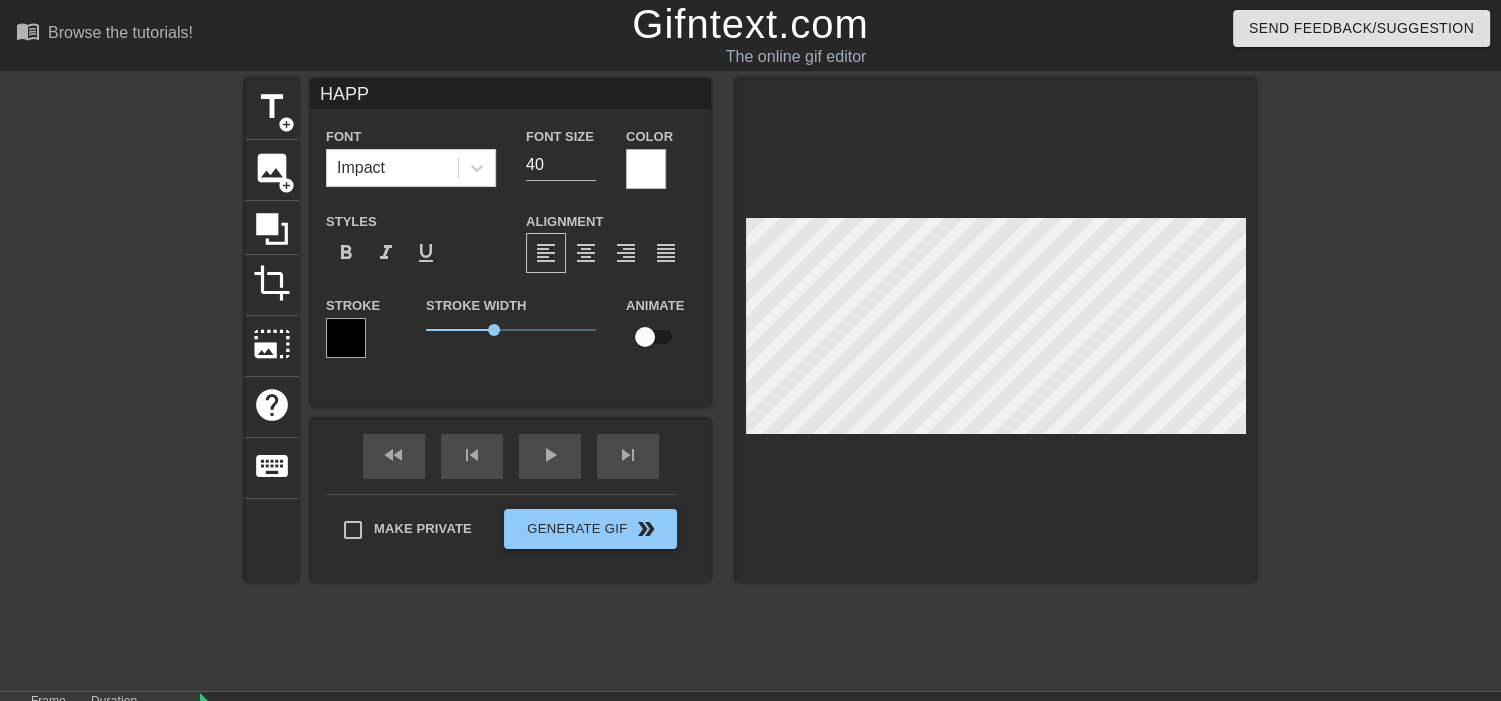scroll, scrollTop: 0, scrollLeft: 0, axis: both 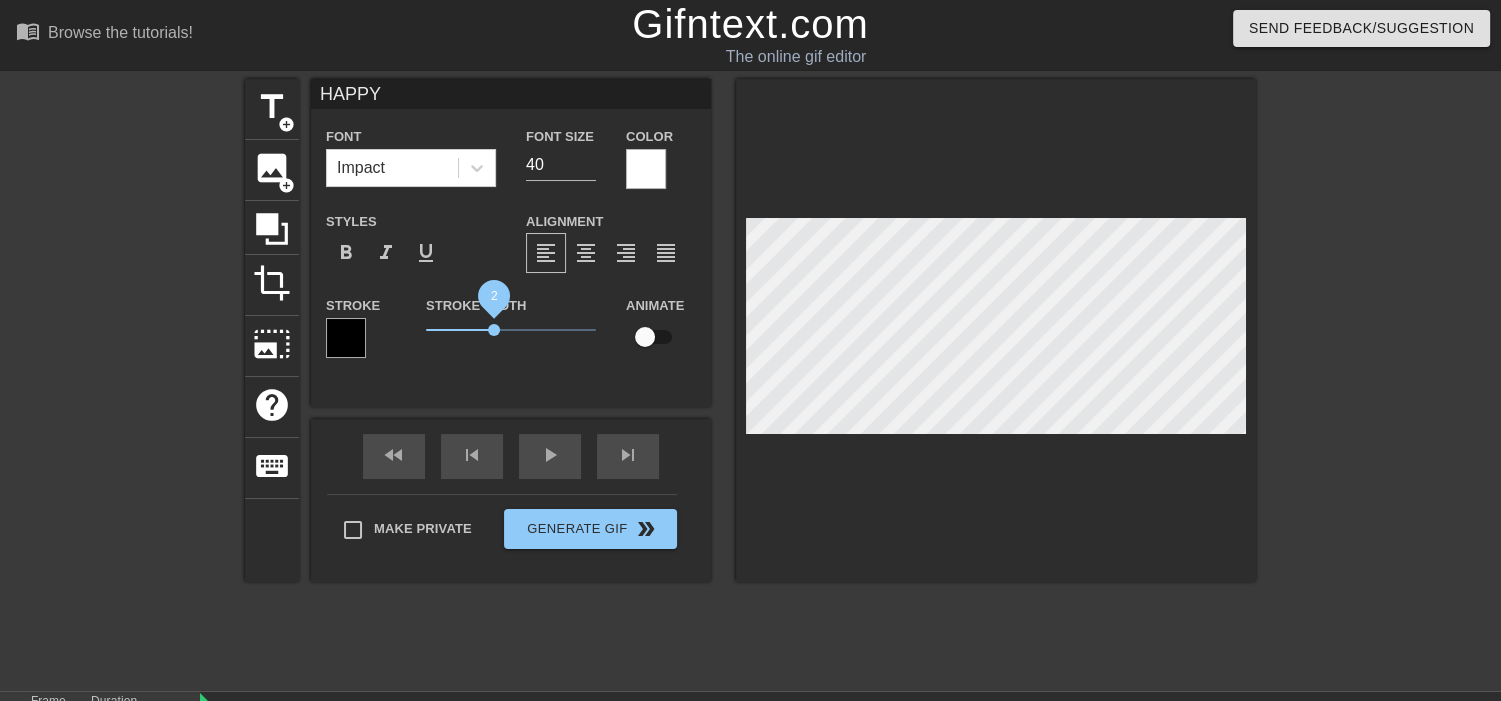 type on "HAPPY" 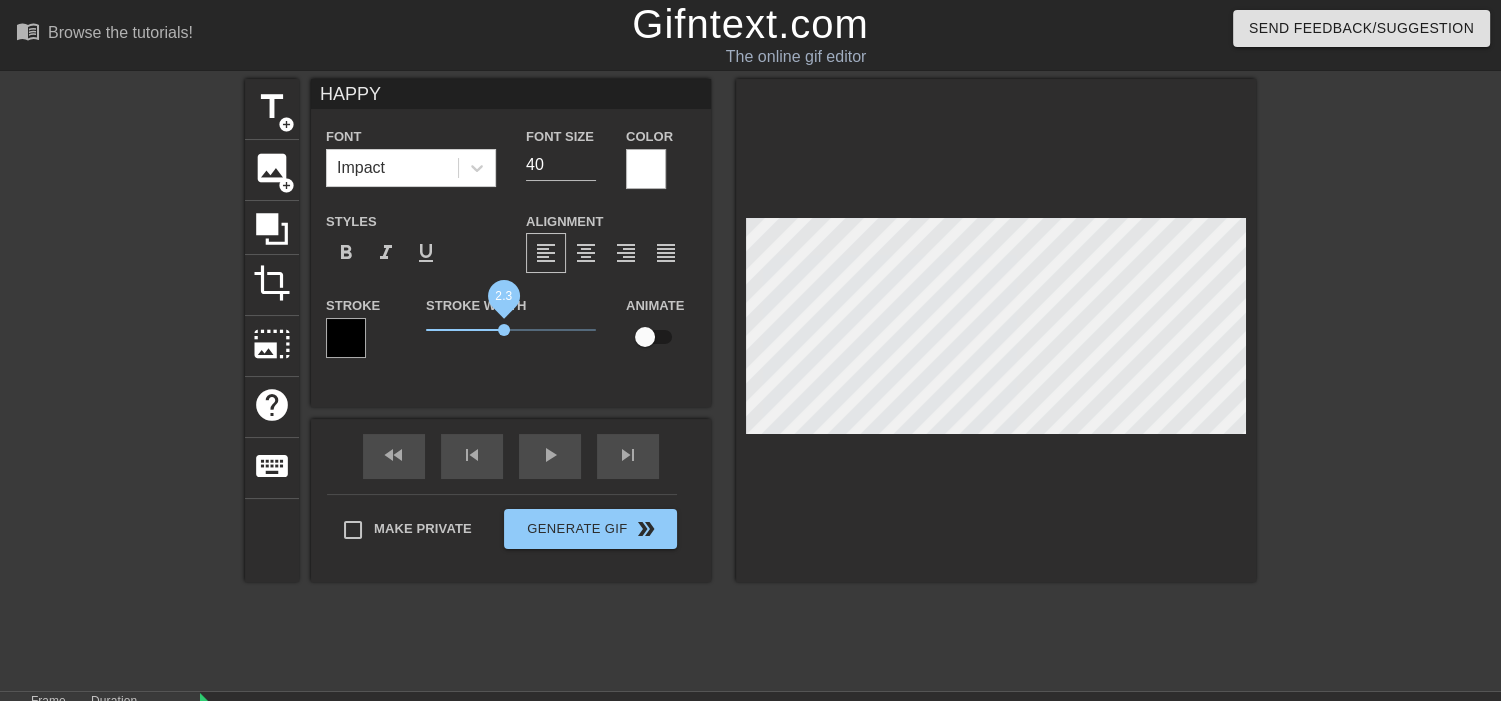 click on "2.3" at bounding box center [504, 330] 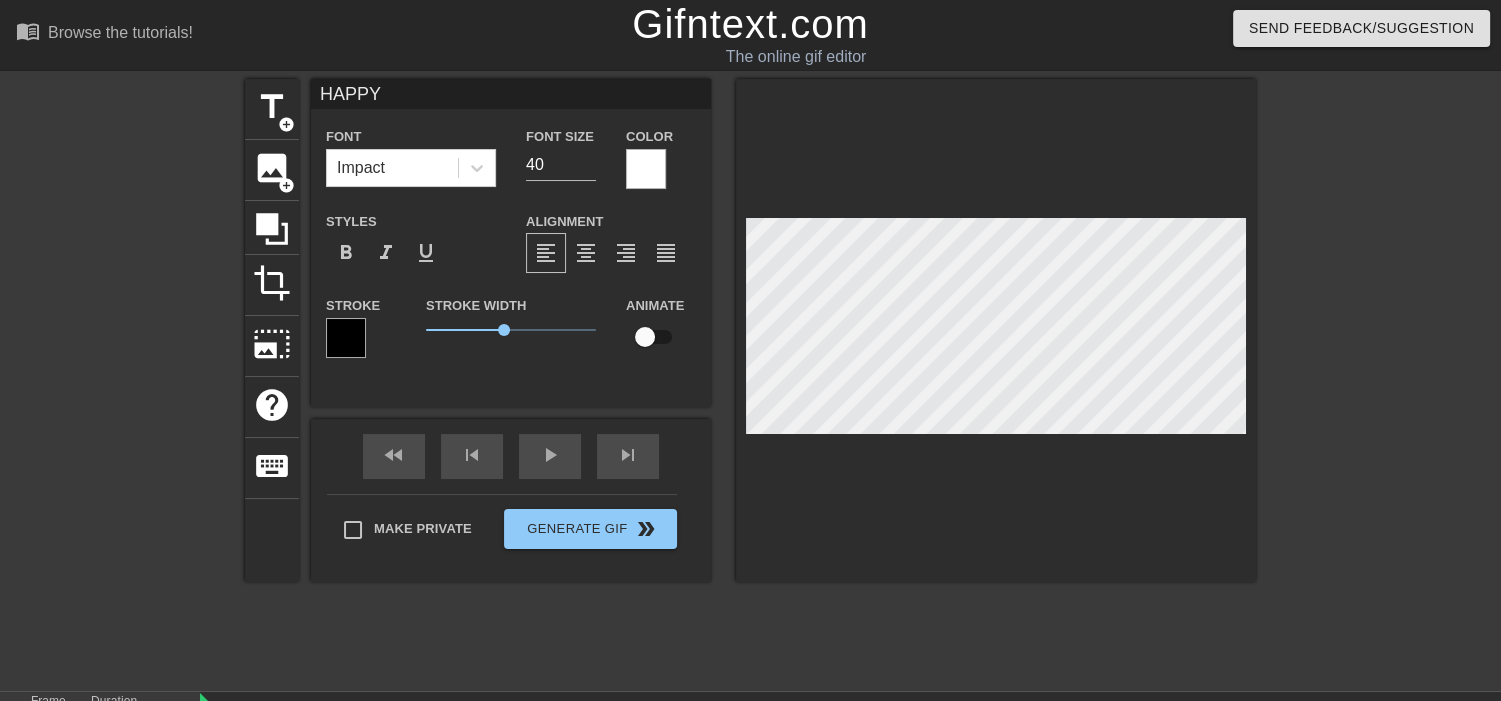 click at bounding box center (996, 330) 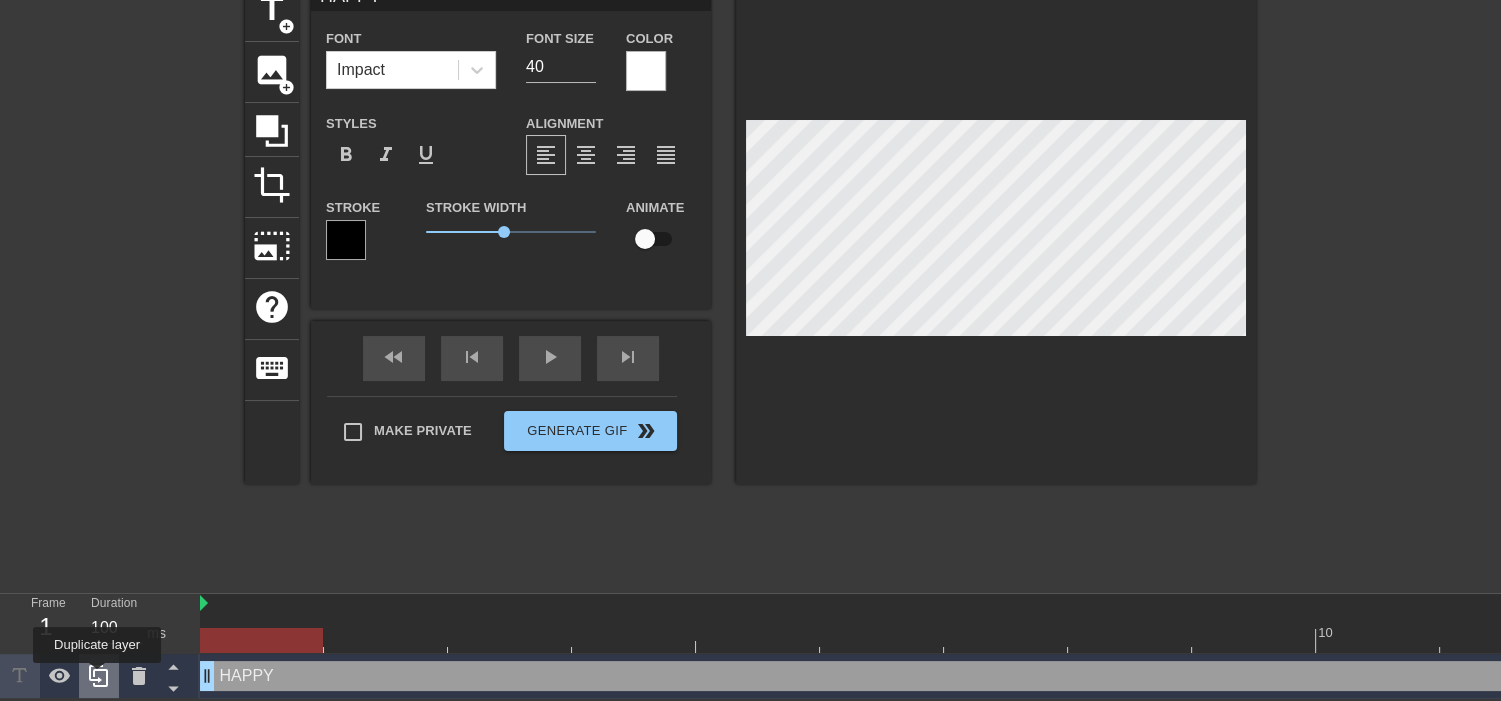 click 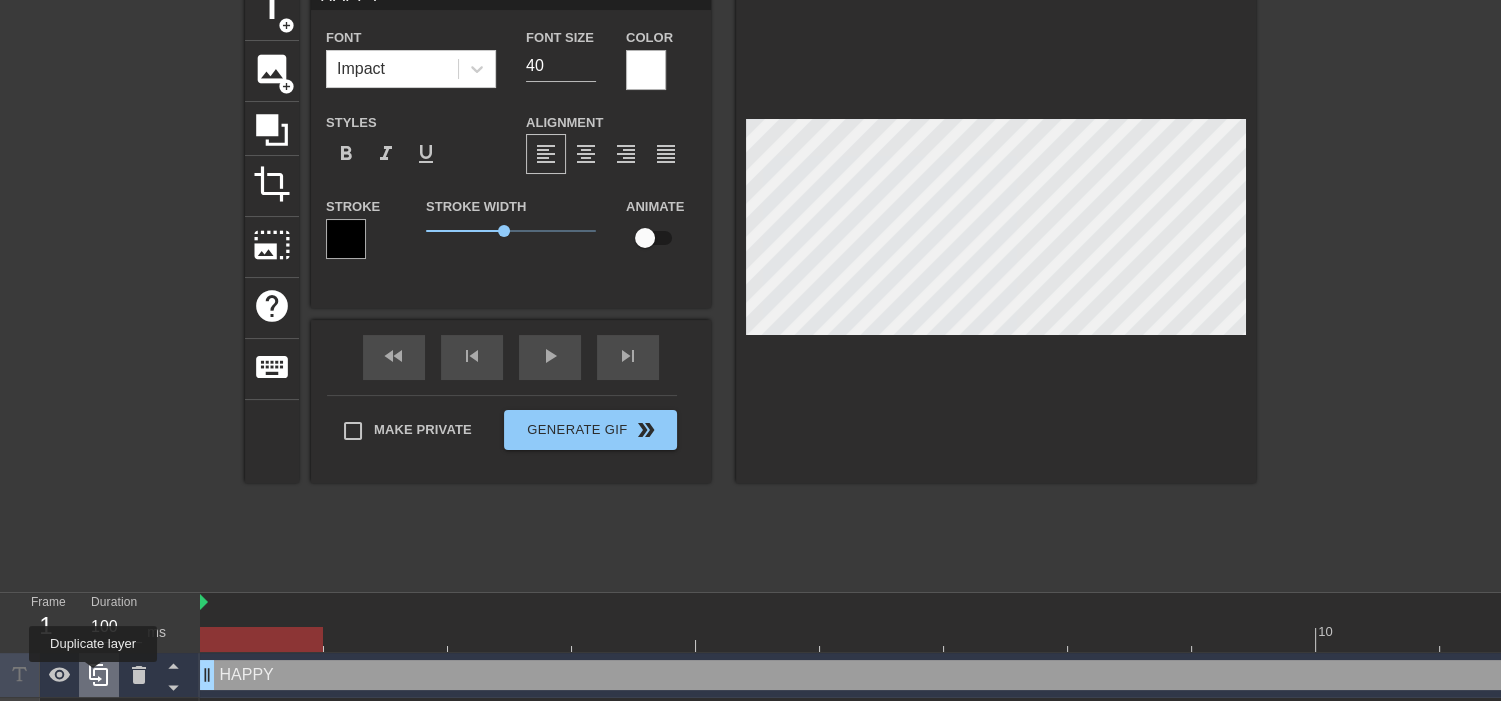 click 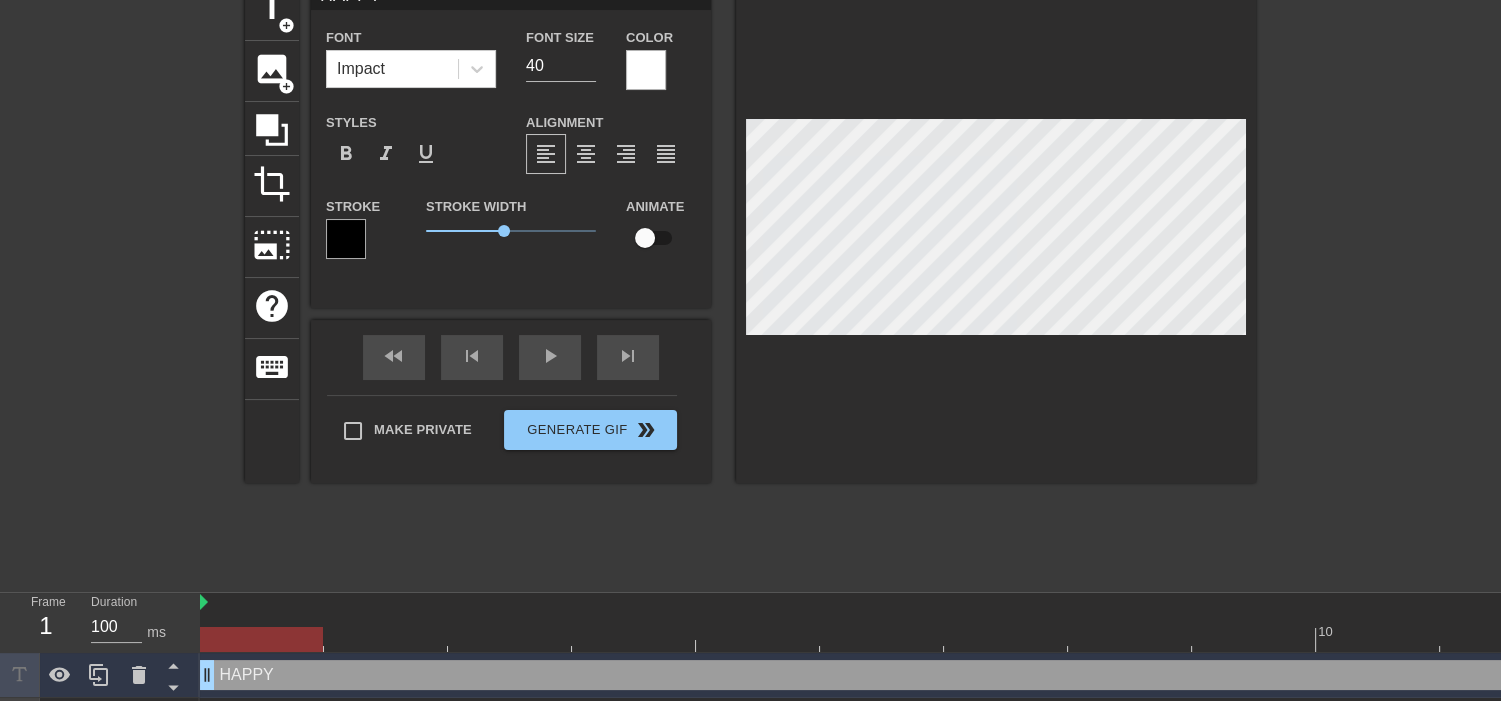 type on "D" 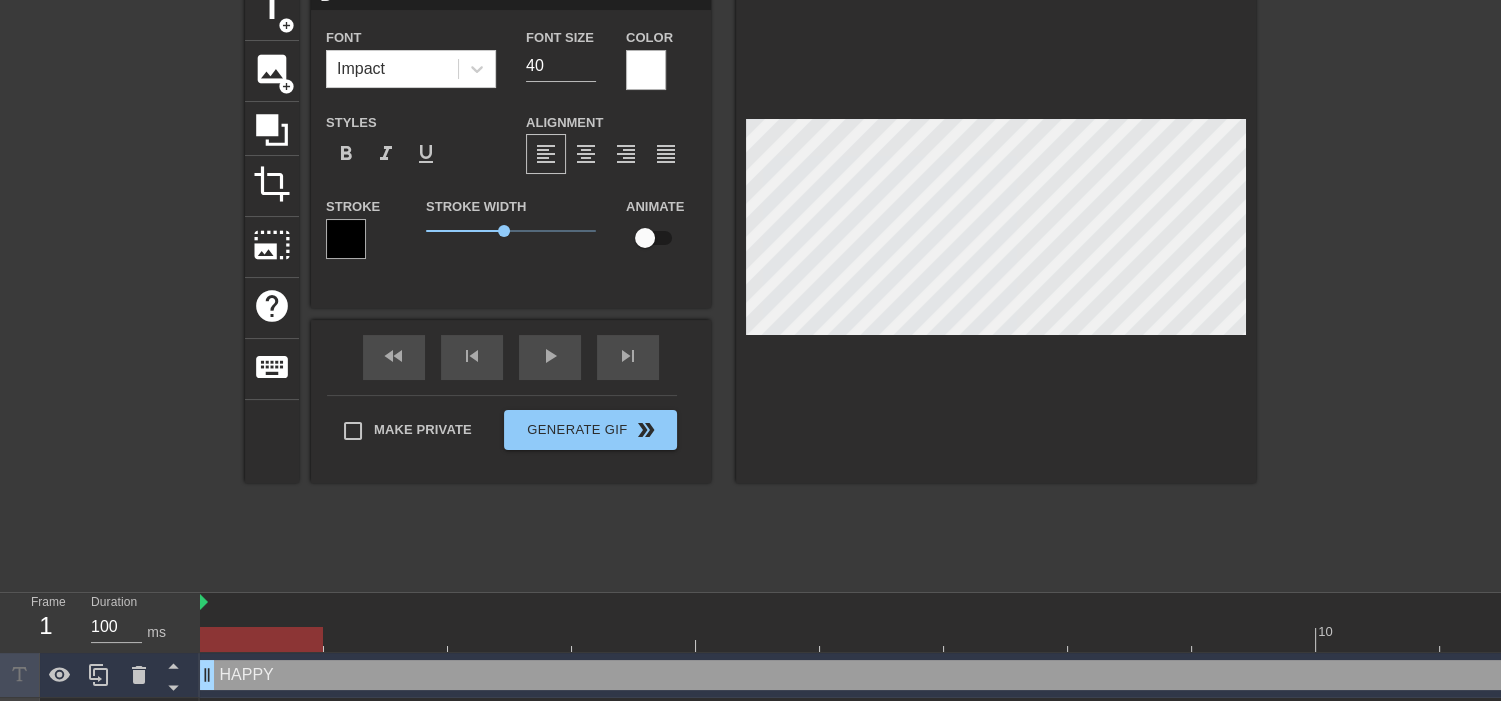 type on "DA" 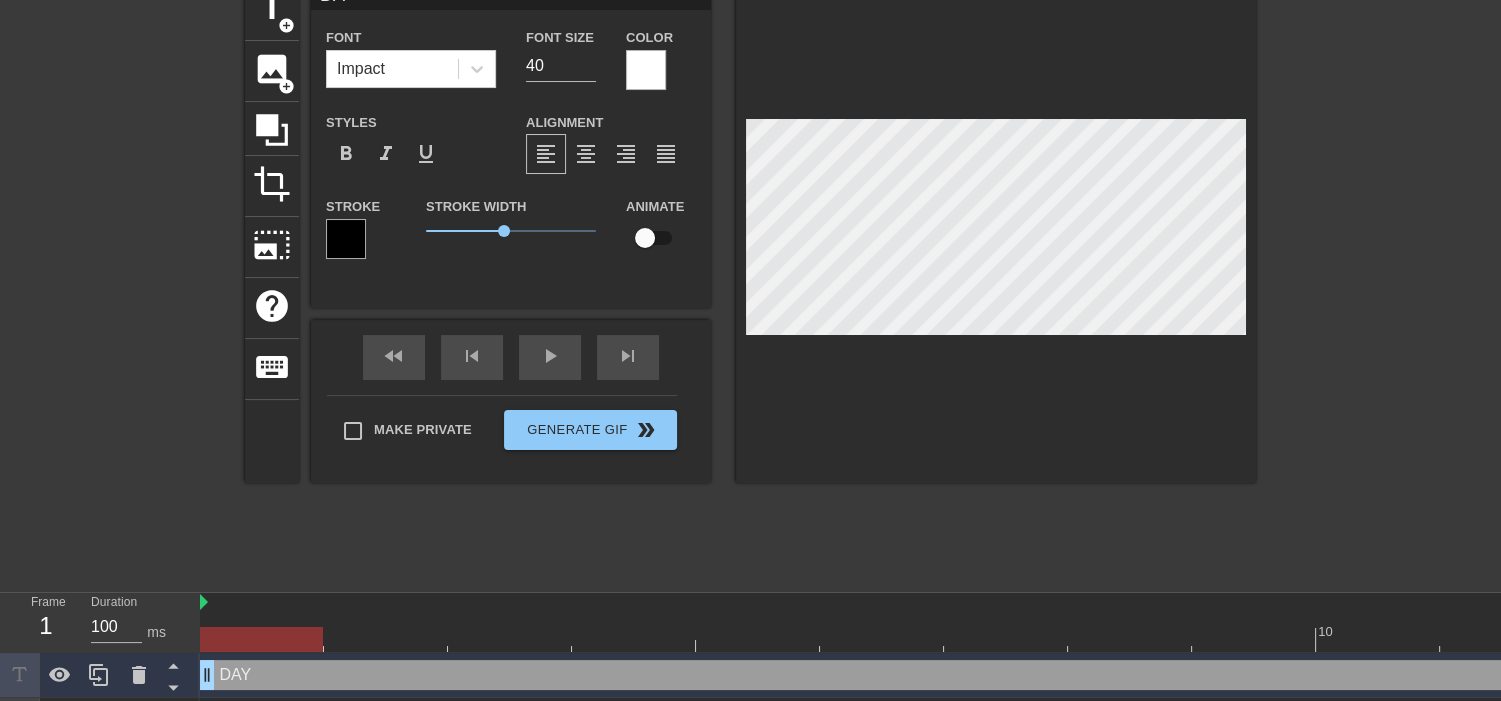type on "DAY" 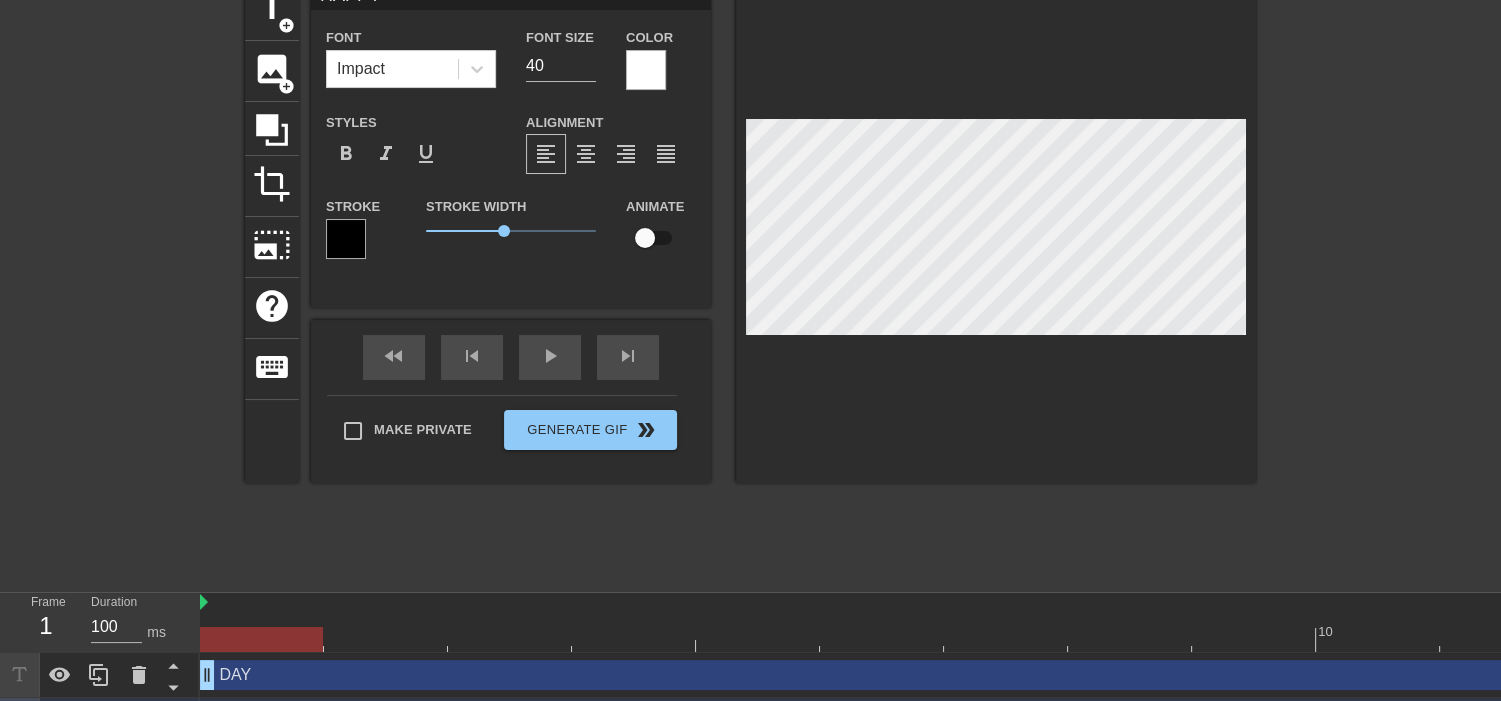 type on "F" 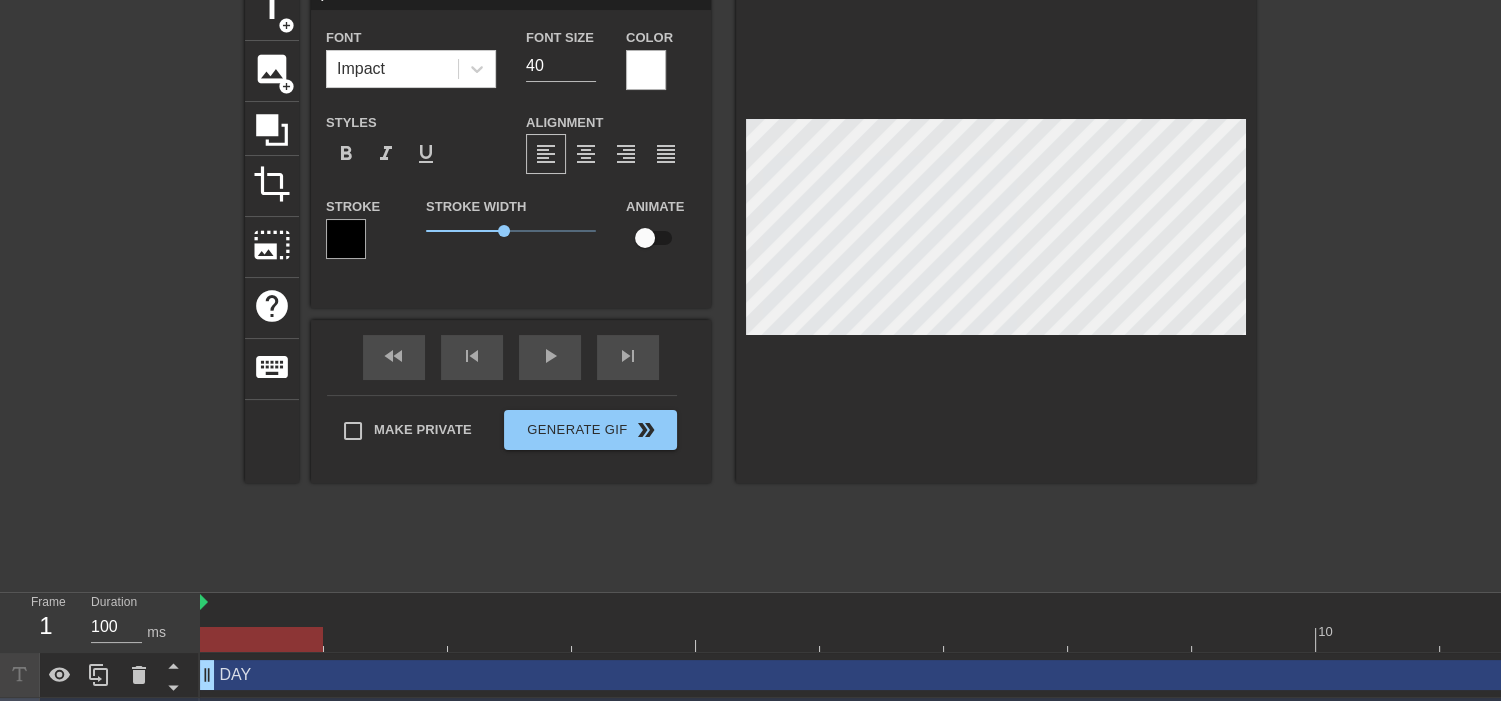 type on "FR" 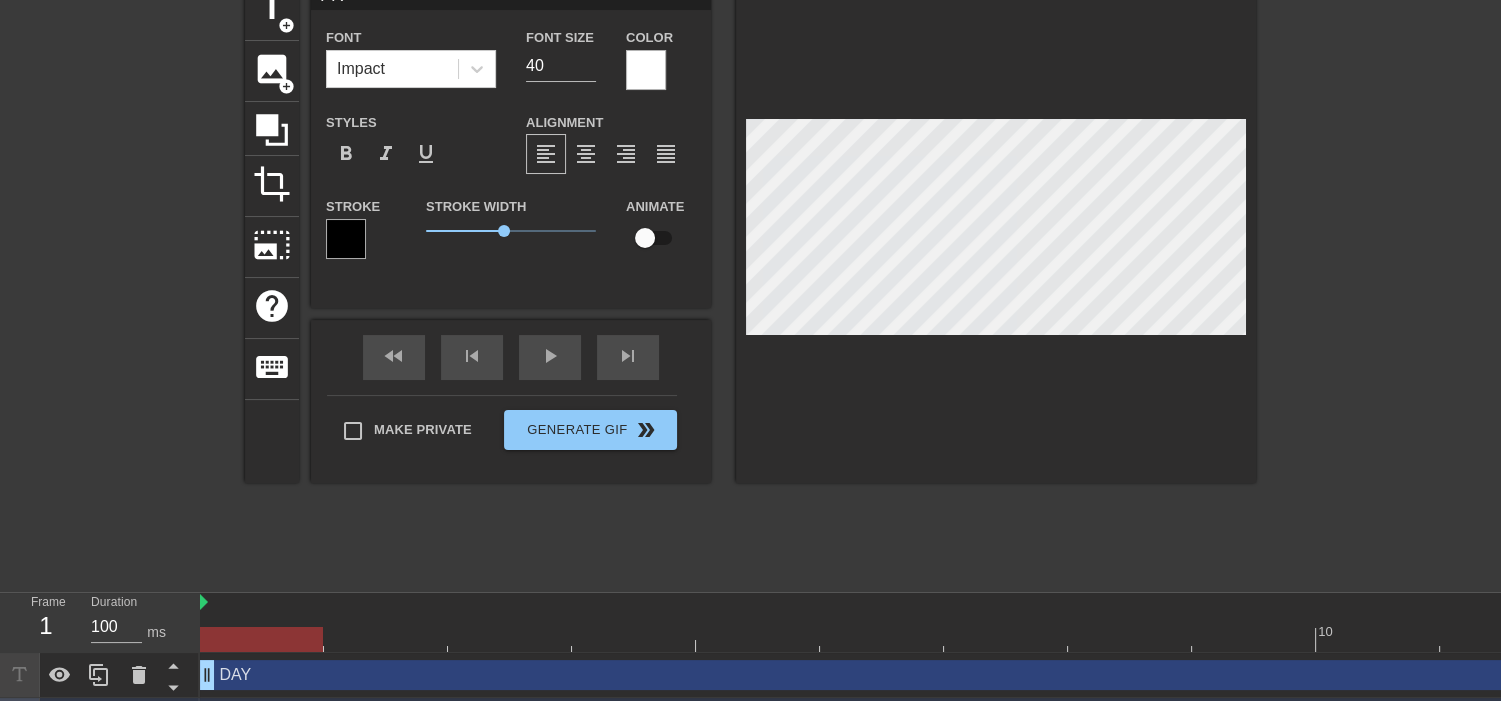type on "FRI" 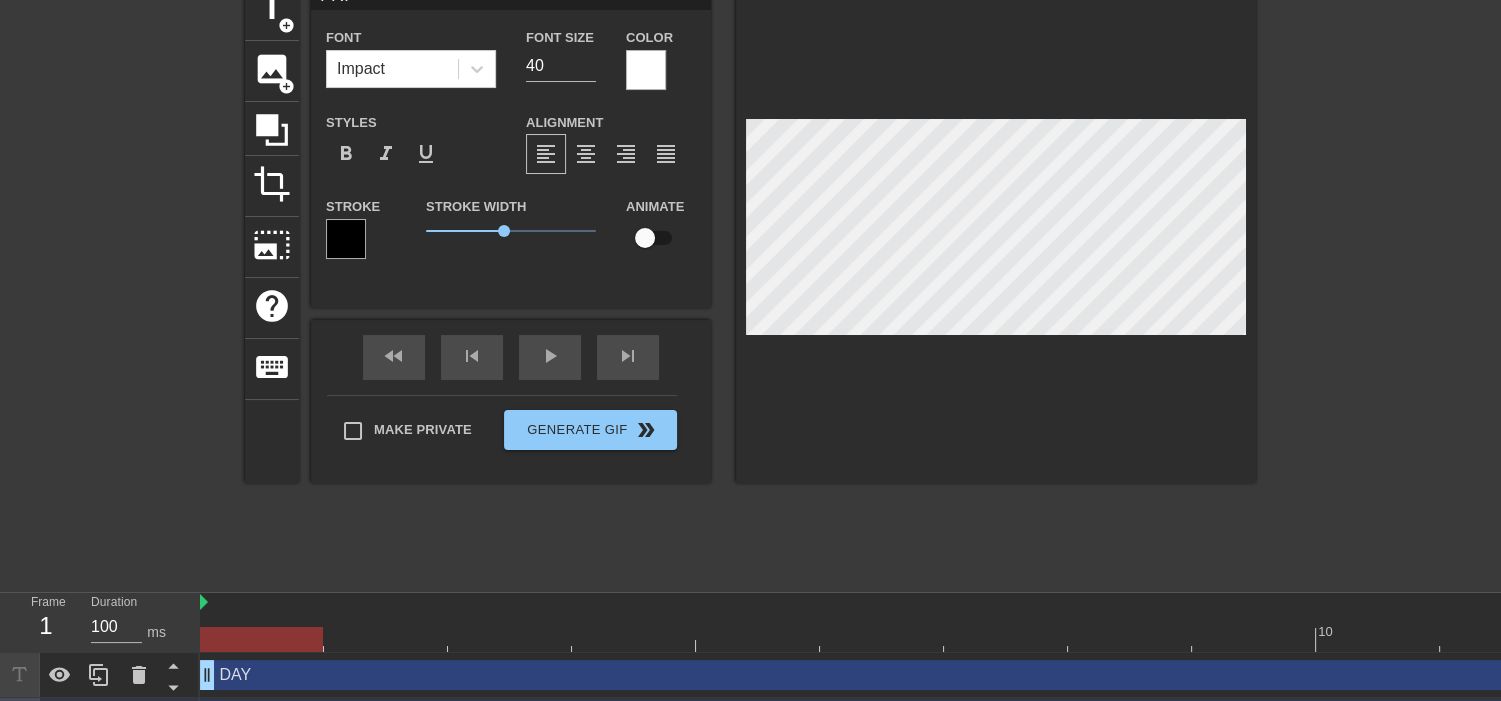 type on "FRIE" 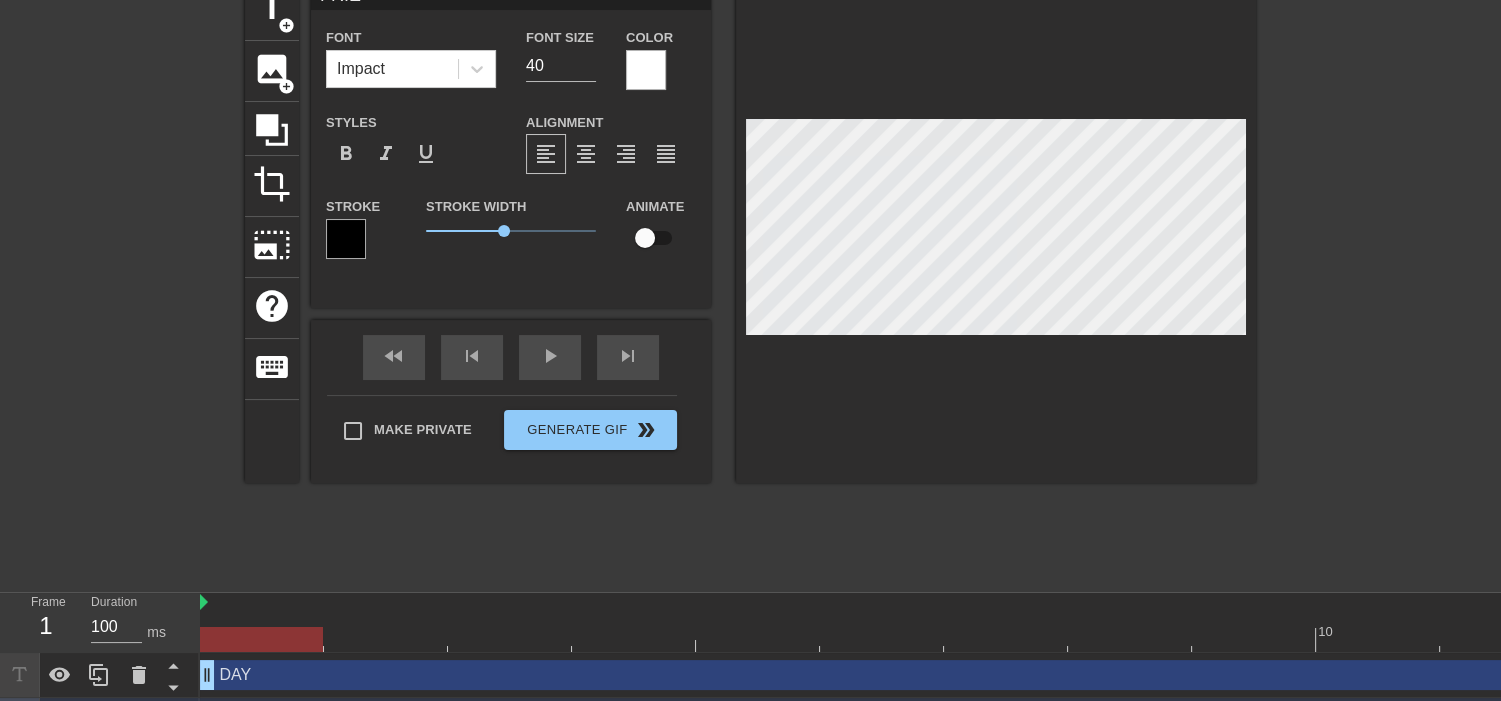 type on "FRIED" 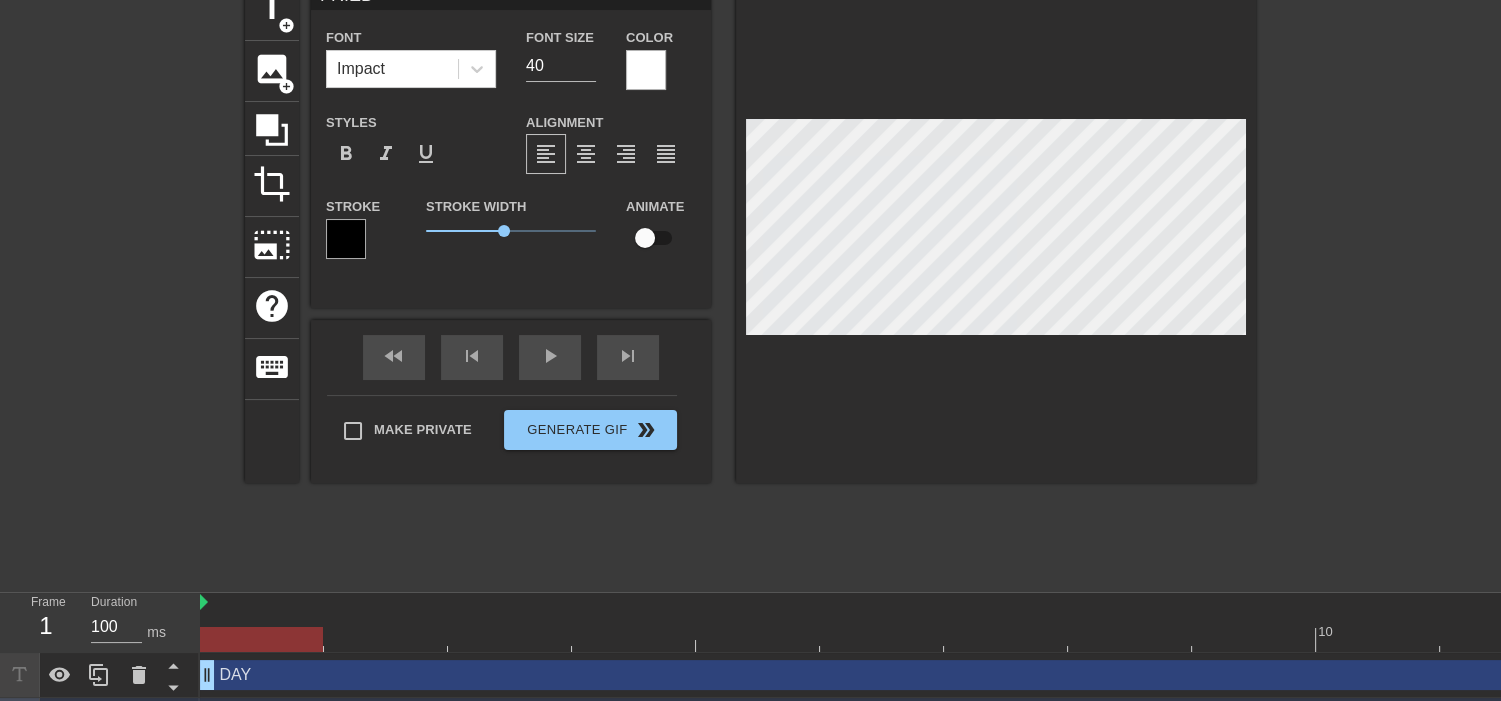 type on "FRIE" 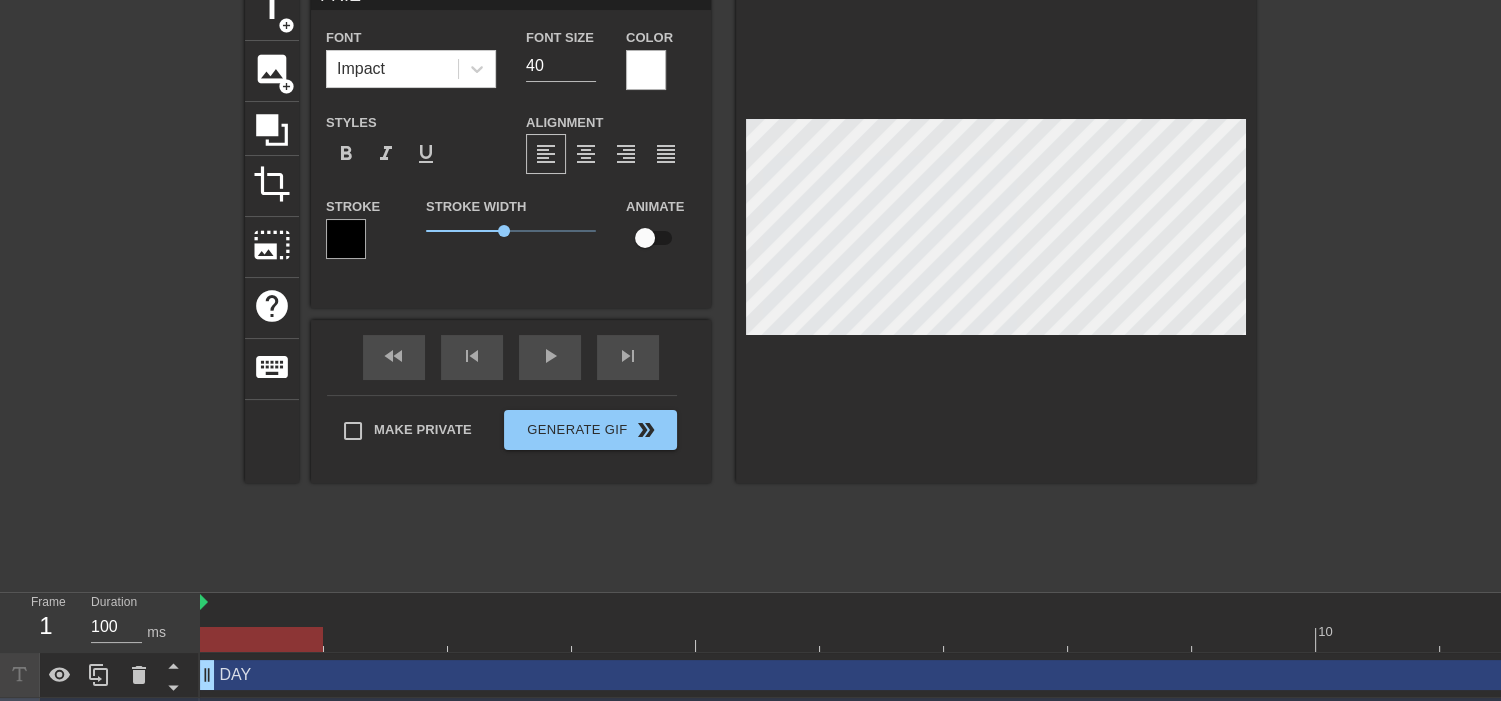 type on "FRIEN" 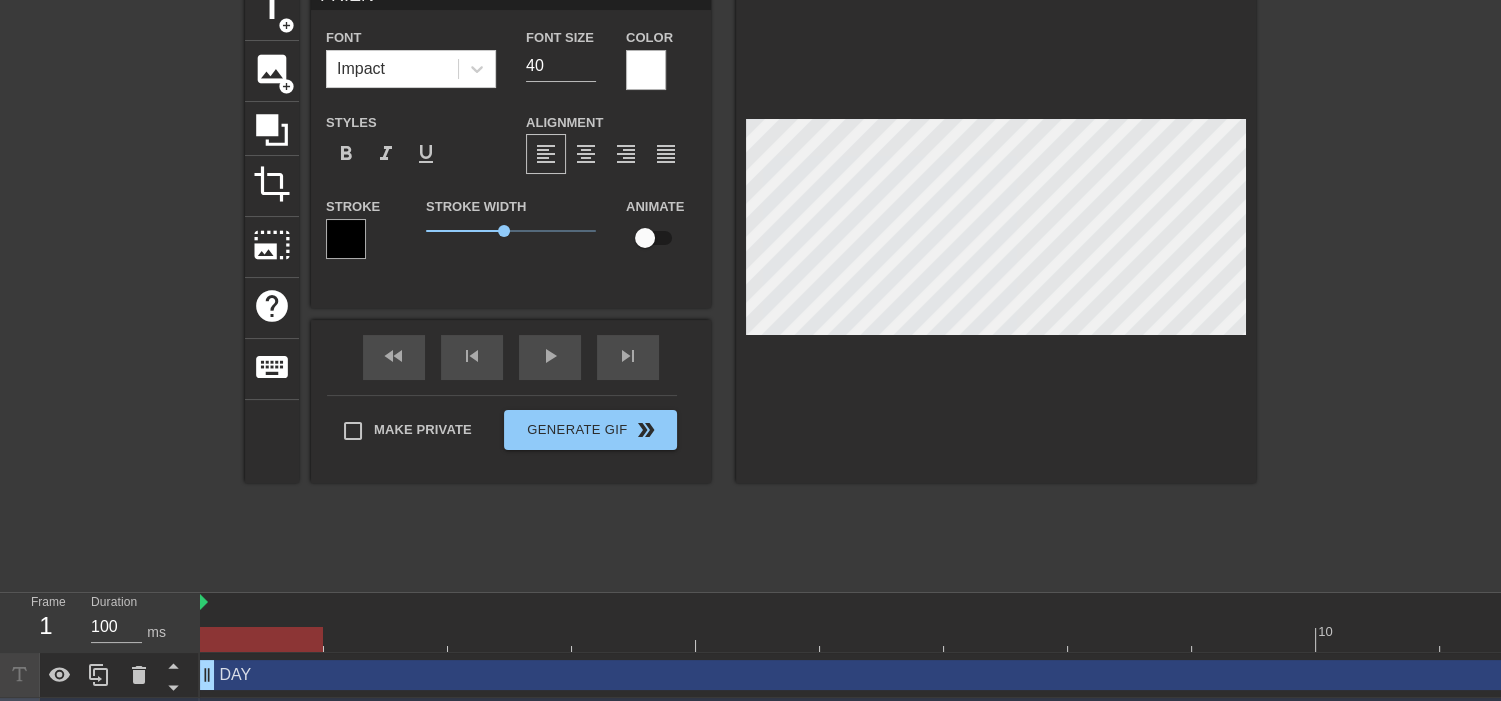 scroll, scrollTop: 0, scrollLeft: 0, axis: both 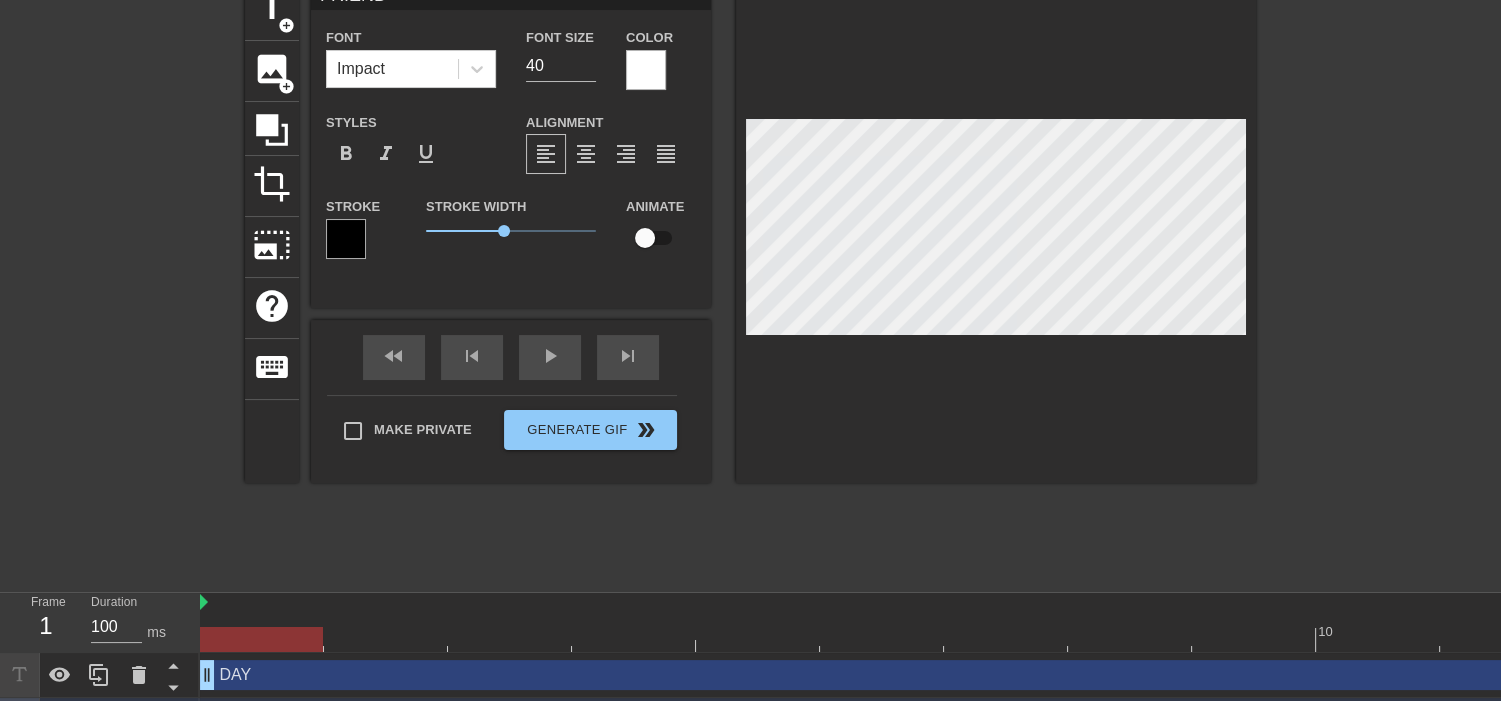 type on "FRIENDS" 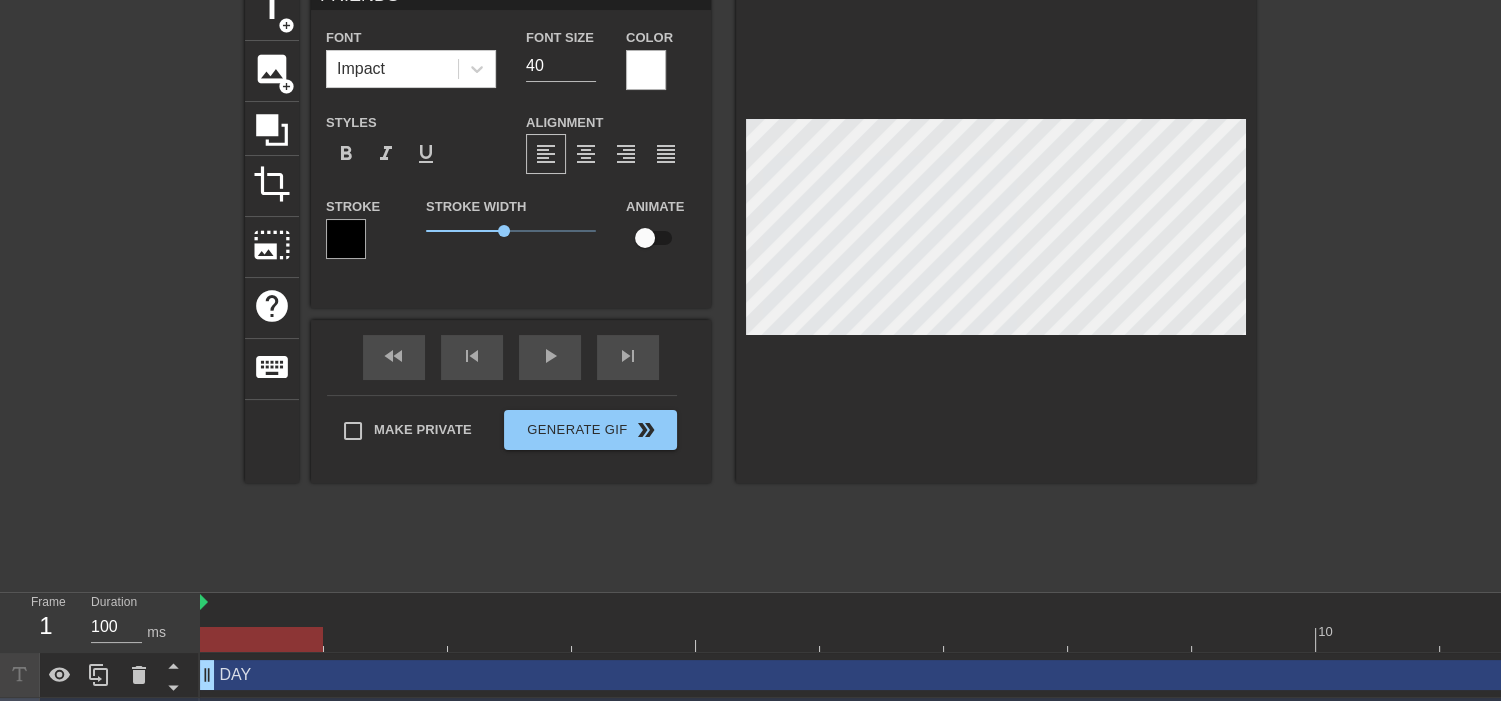 type on "FRIENDSH" 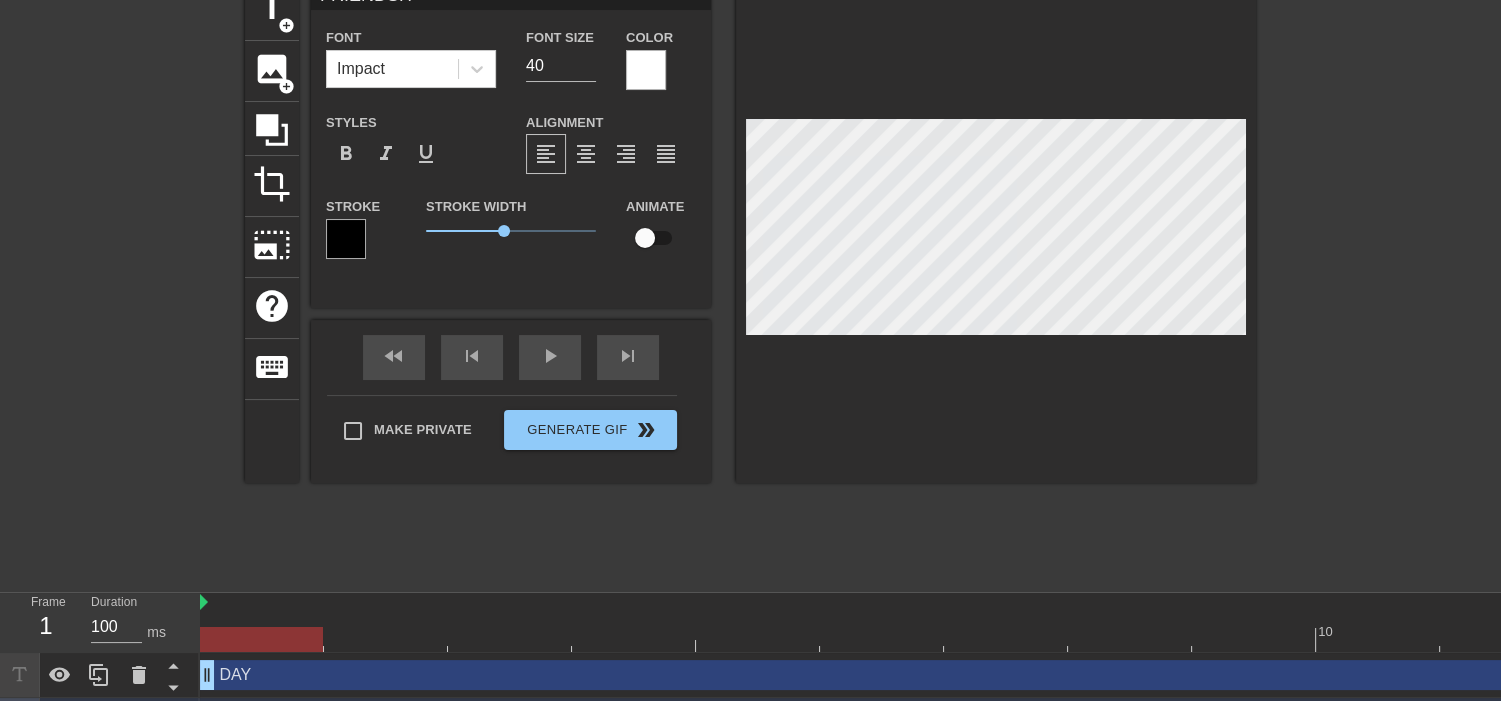 type on "FRIENDSHI" 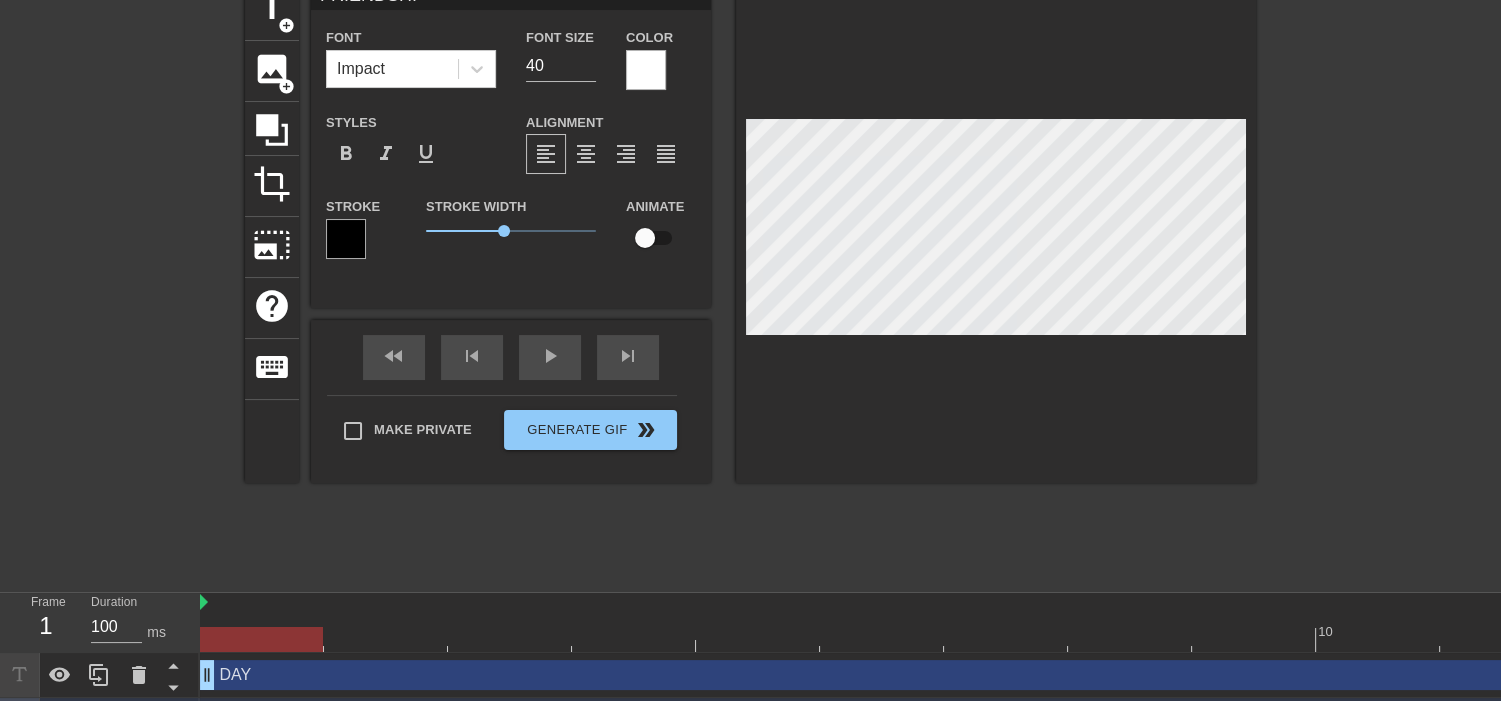 type on "FRIENDSHIP" 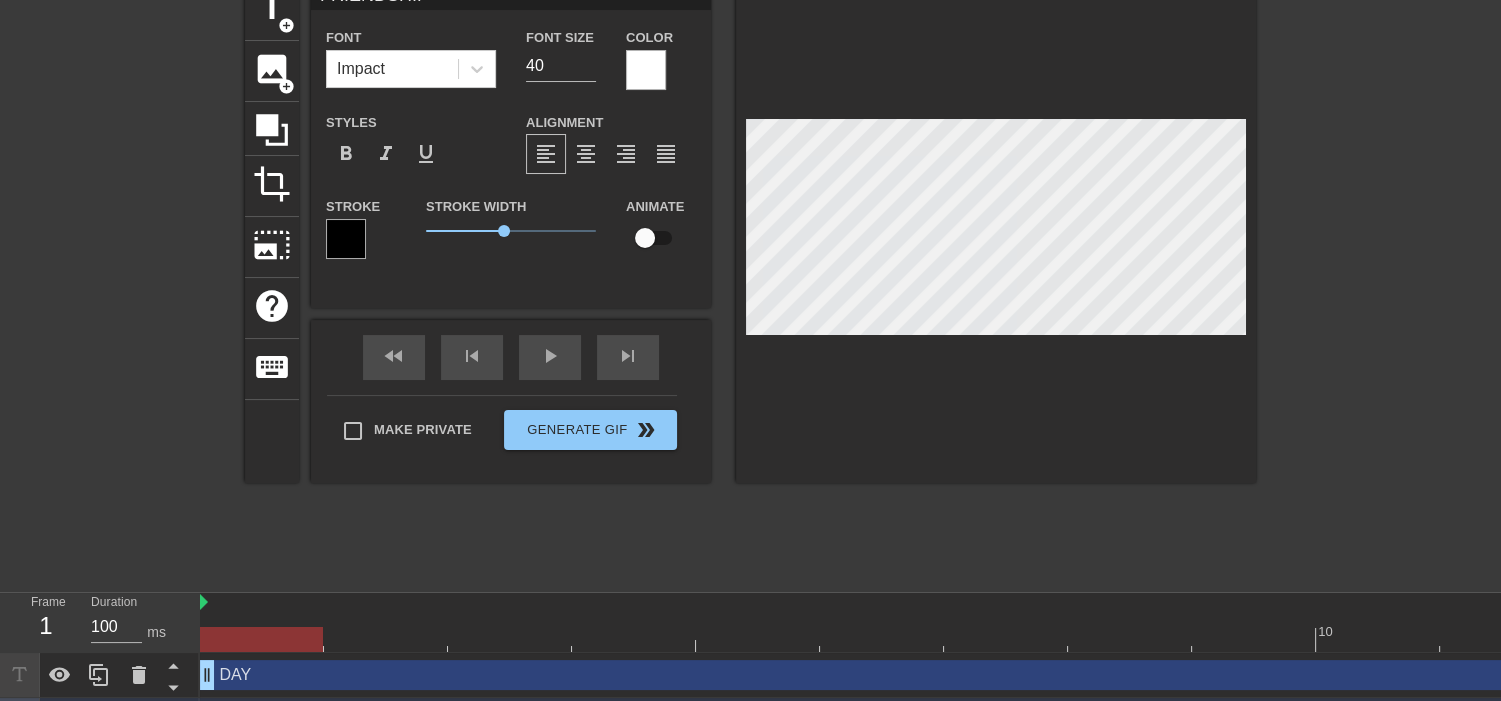 scroll, scrollTop: 0, scrollLeft: 4, axis: horizontal 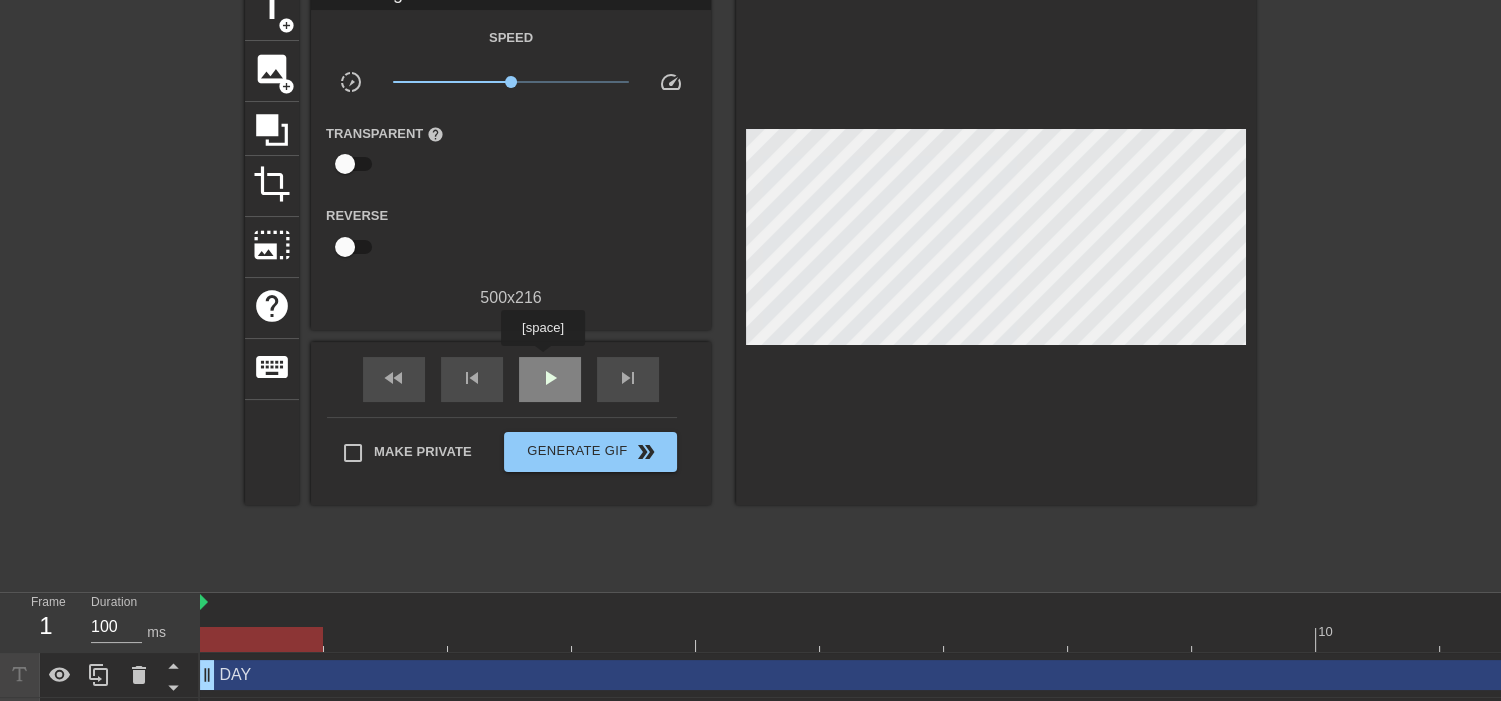 click on "play_arrow" at bounding box center [550, 379] 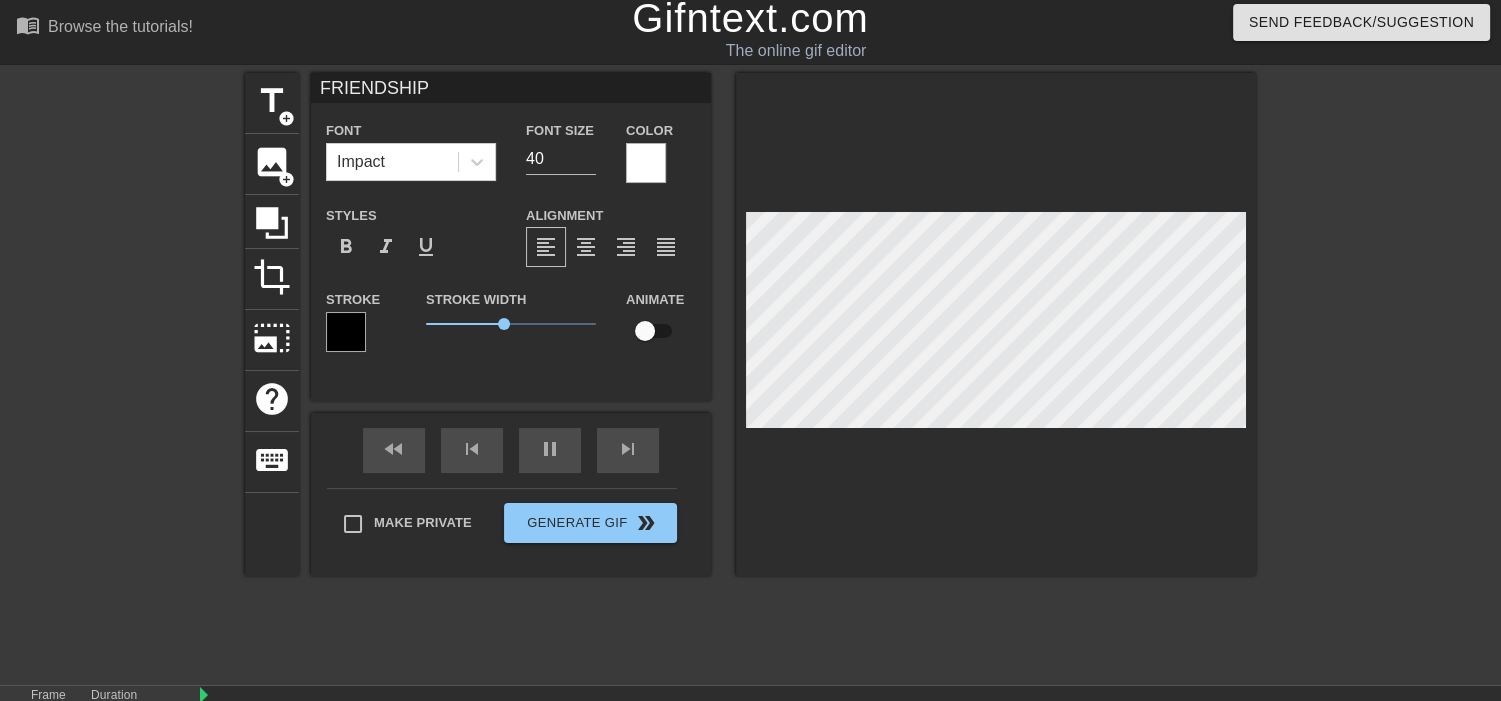 scroll, scrollTop: 0, scrollLeft: 0, axis: both 